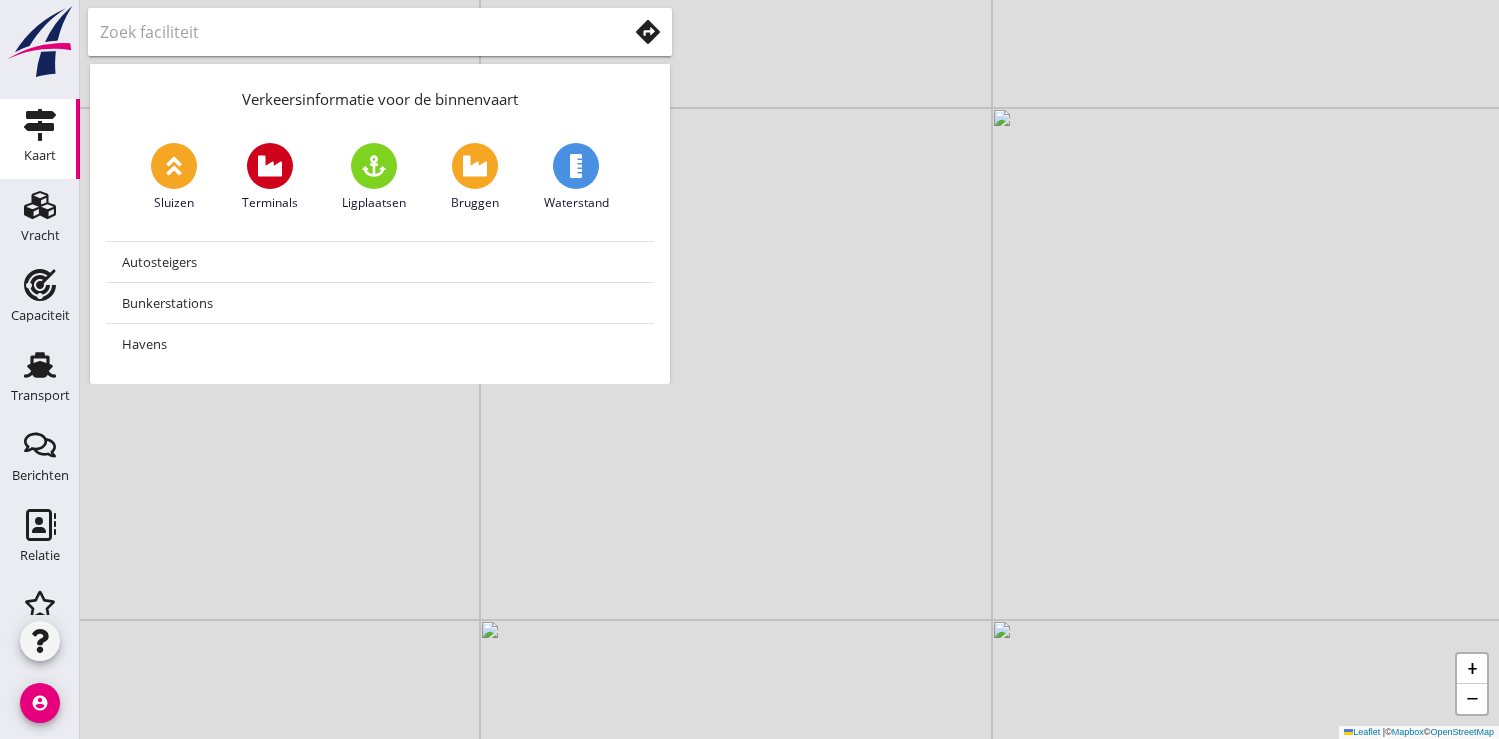 scroll, scrollTop: 0, scrollLeft: 0, axis: both 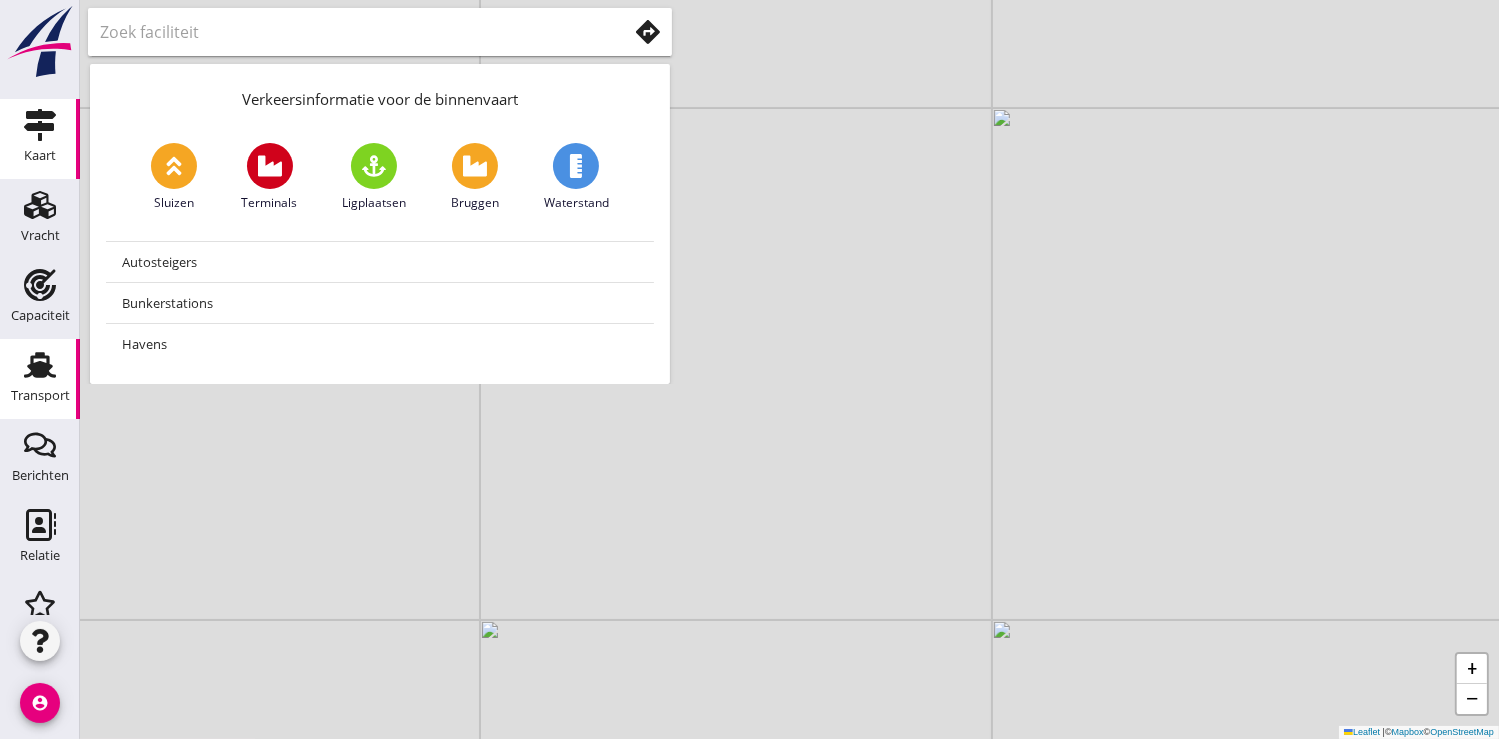 click 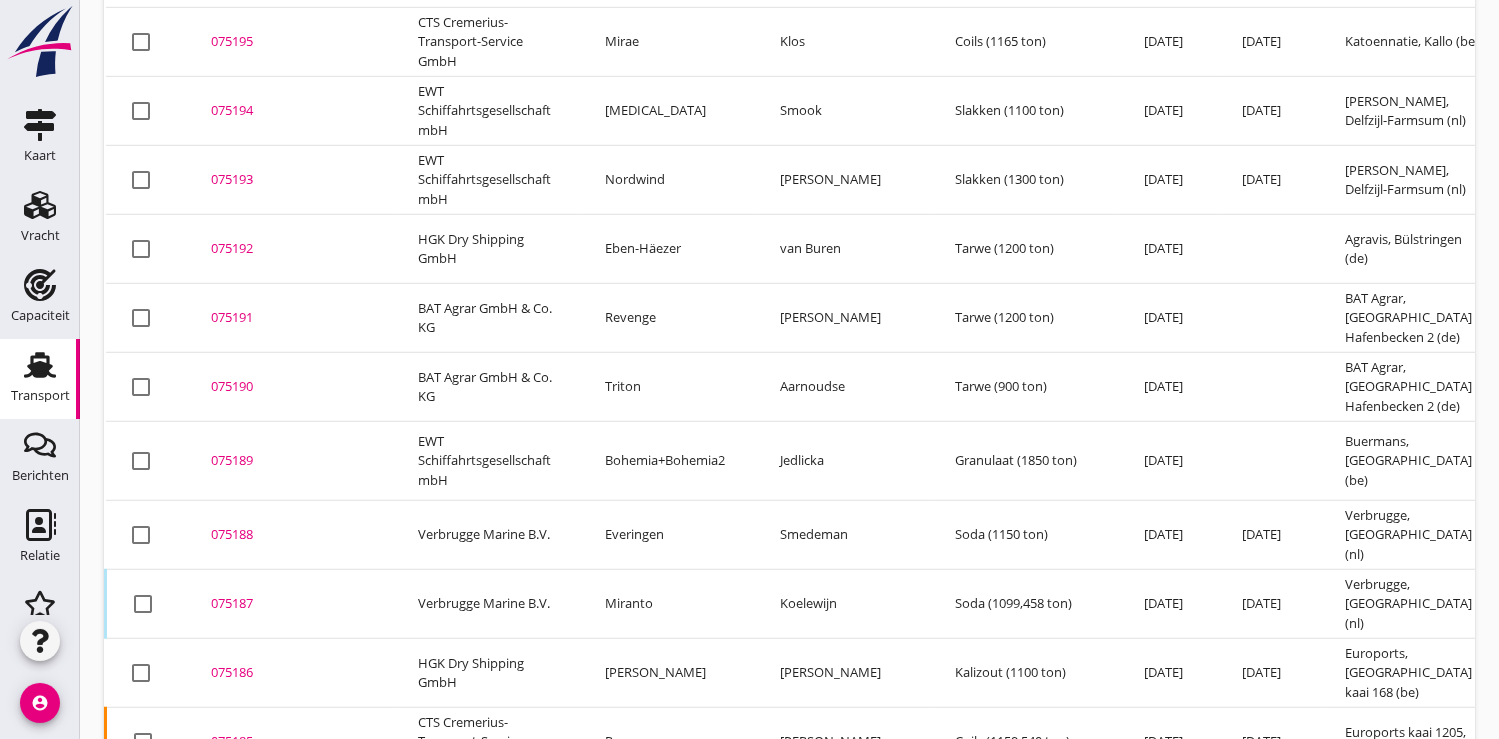 scroll, scrollTop: 1418, scrollLeft: 0, axis: vertical 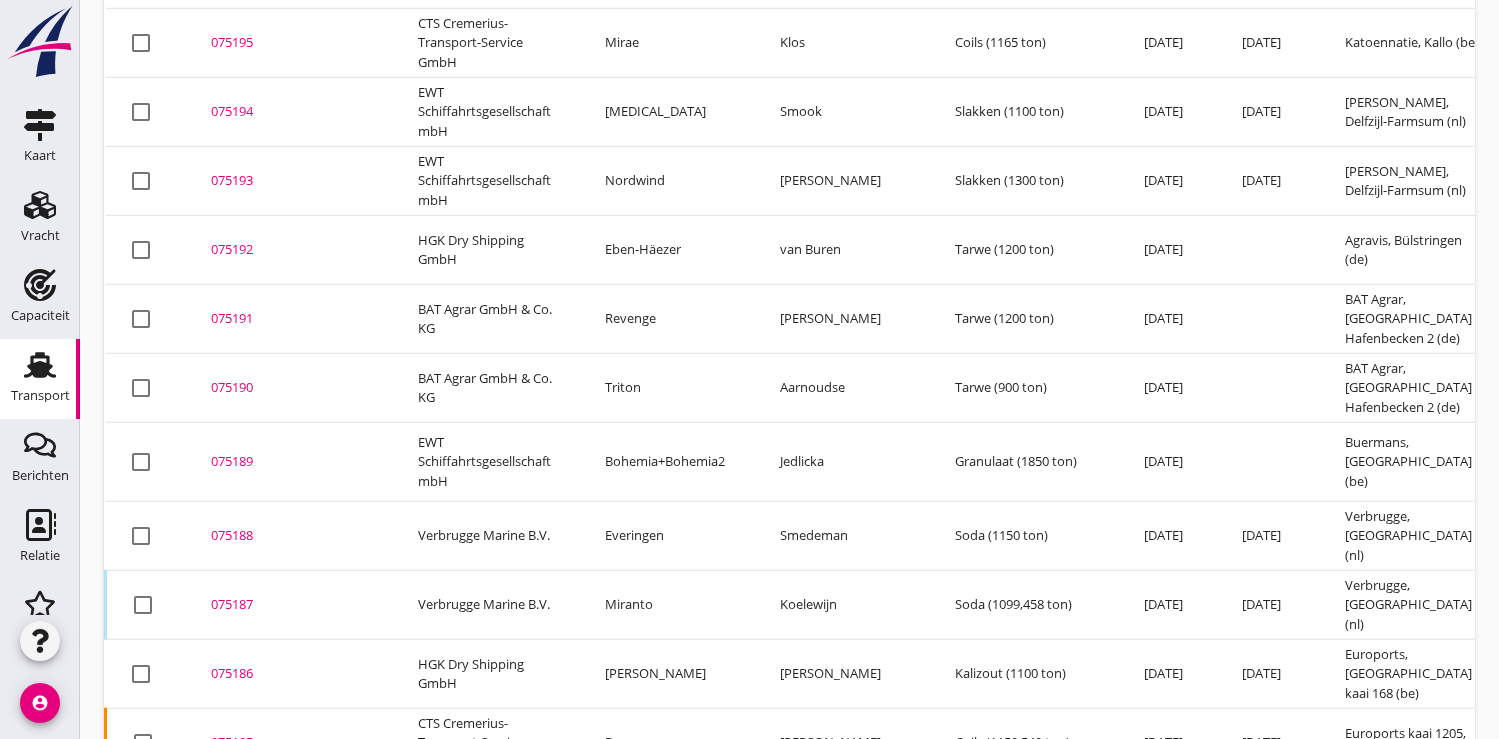 click on "075186" at bounding box center [290, 674] 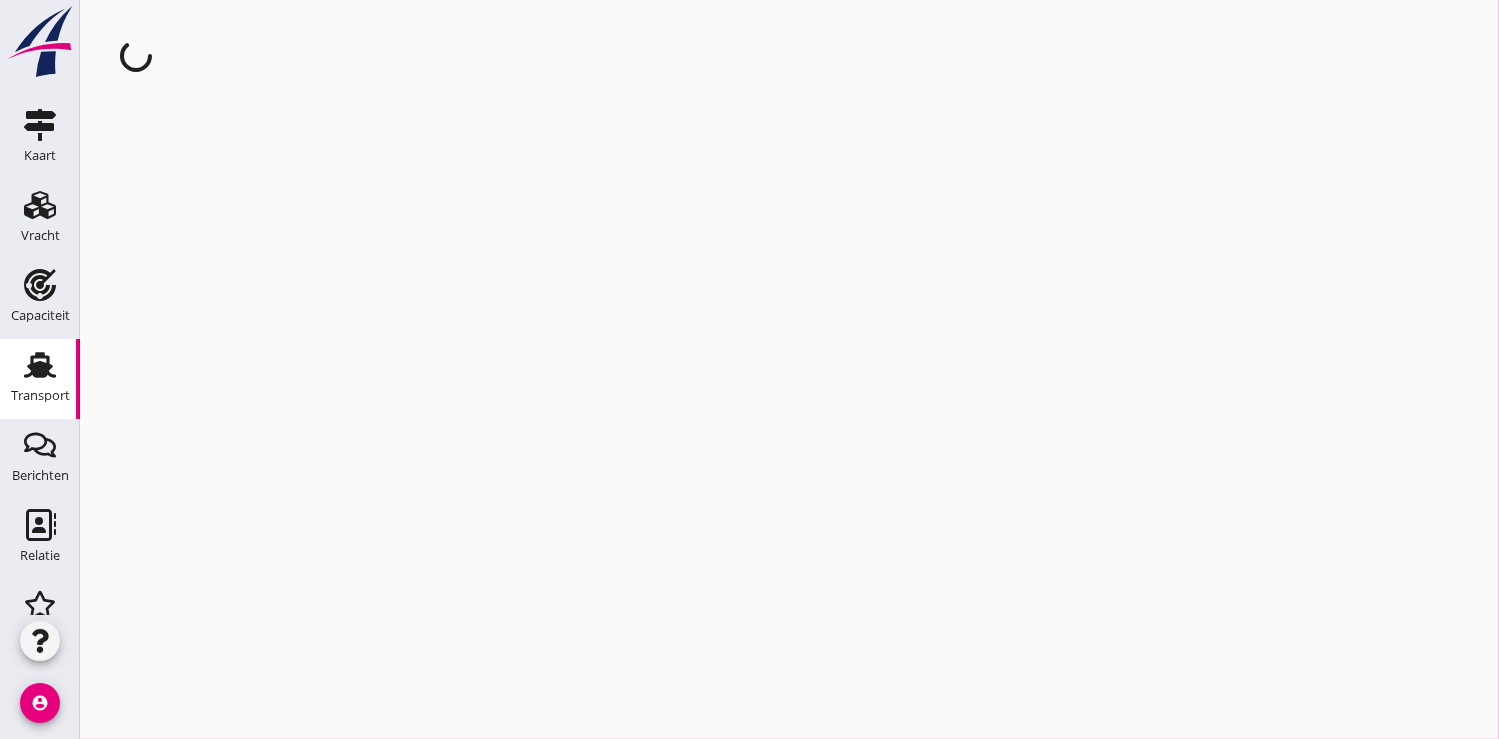 scroll, scrollTop: 0, scrollLeft: 0, axis: both 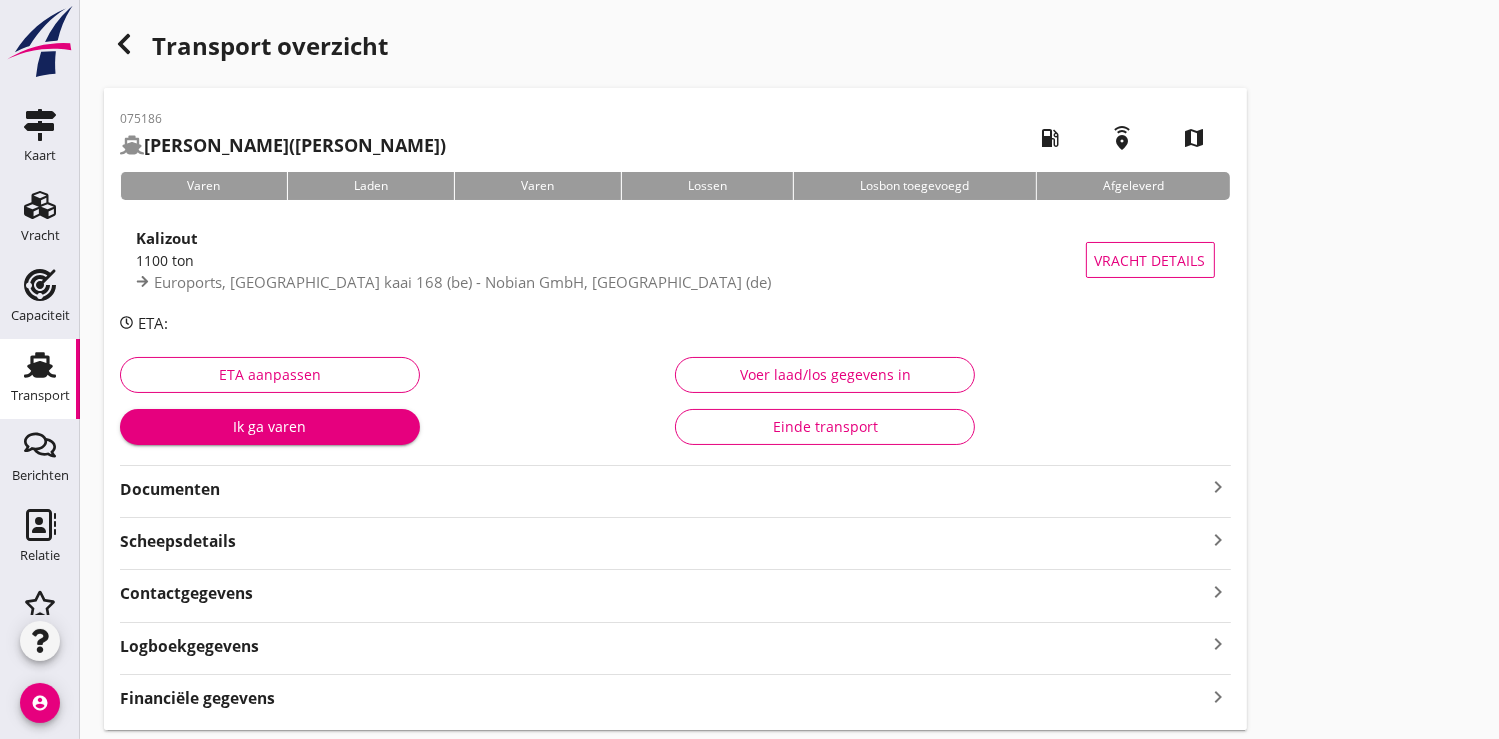 click on "Ik ga varen" at bounding box center (270, 426) 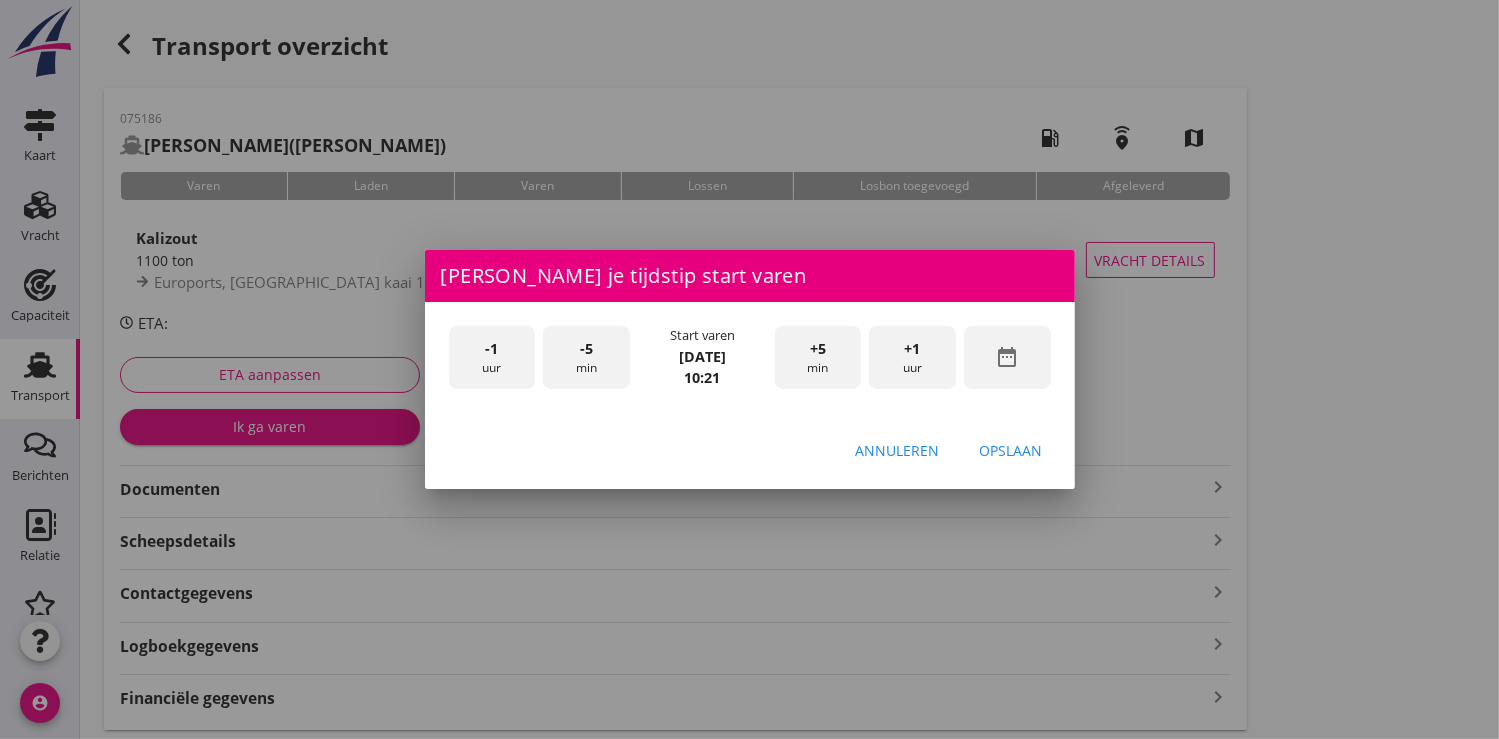 click on "date_range" at bounding box center [1007, 357] 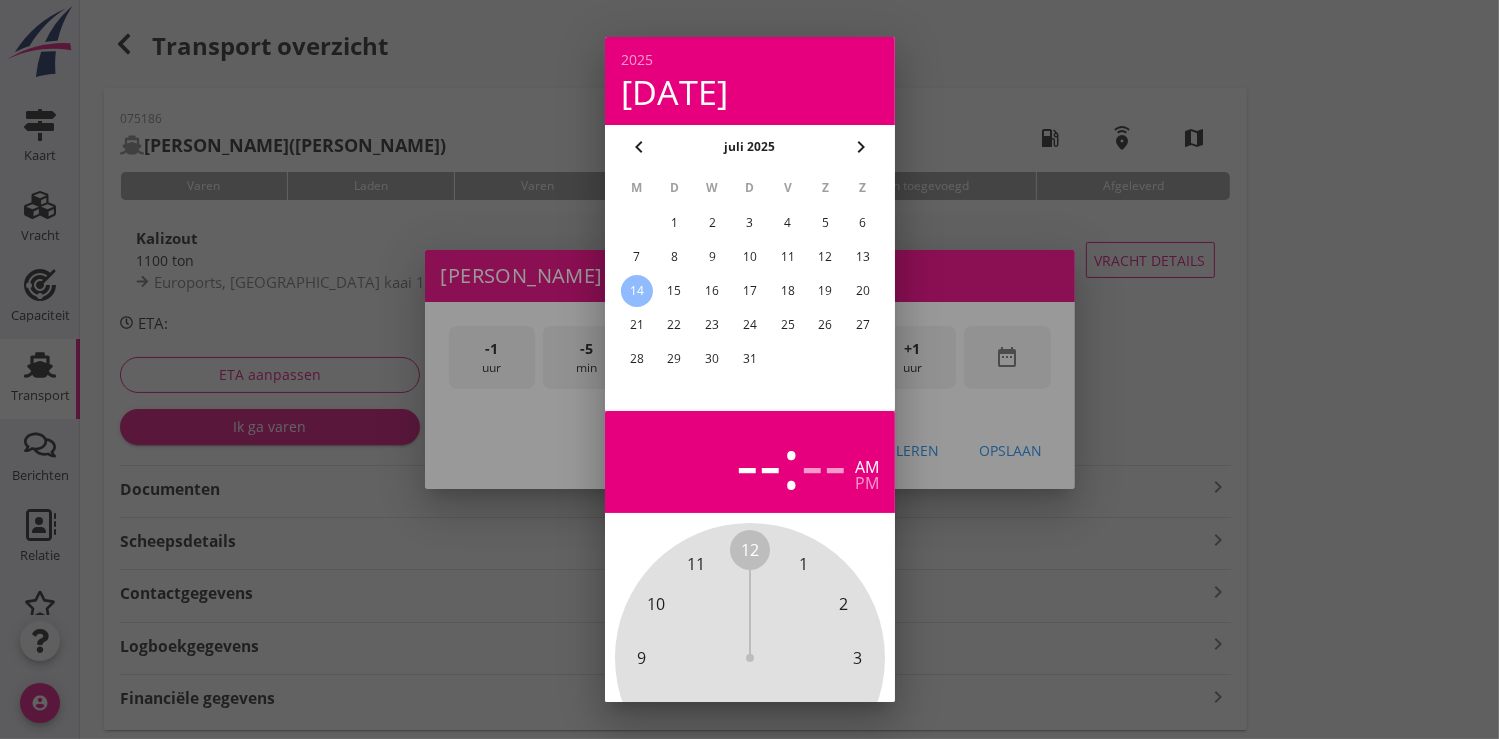 click on "10" at bounding box center (749, 257) 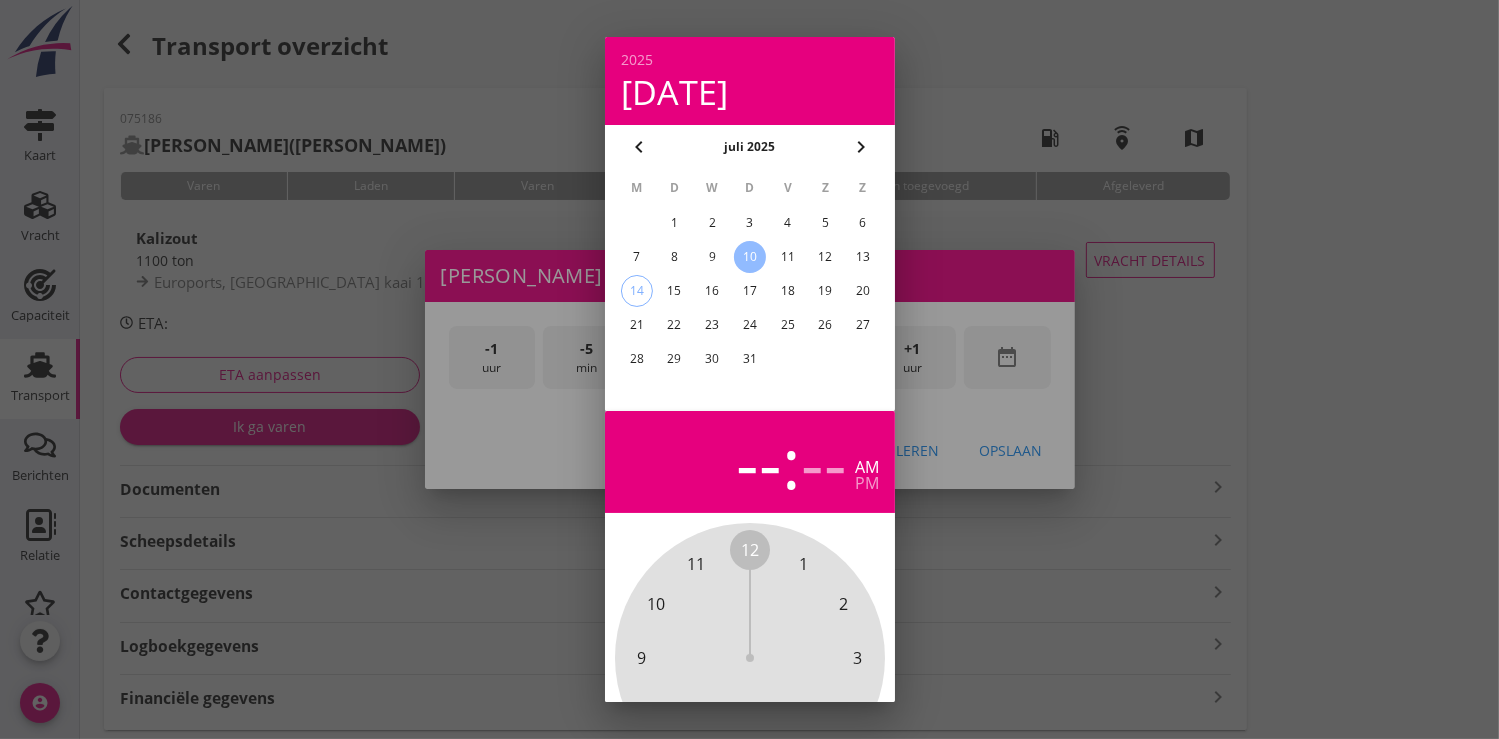 scroll, scrollTop: 185, scrollLeft: 0, axis: vertical 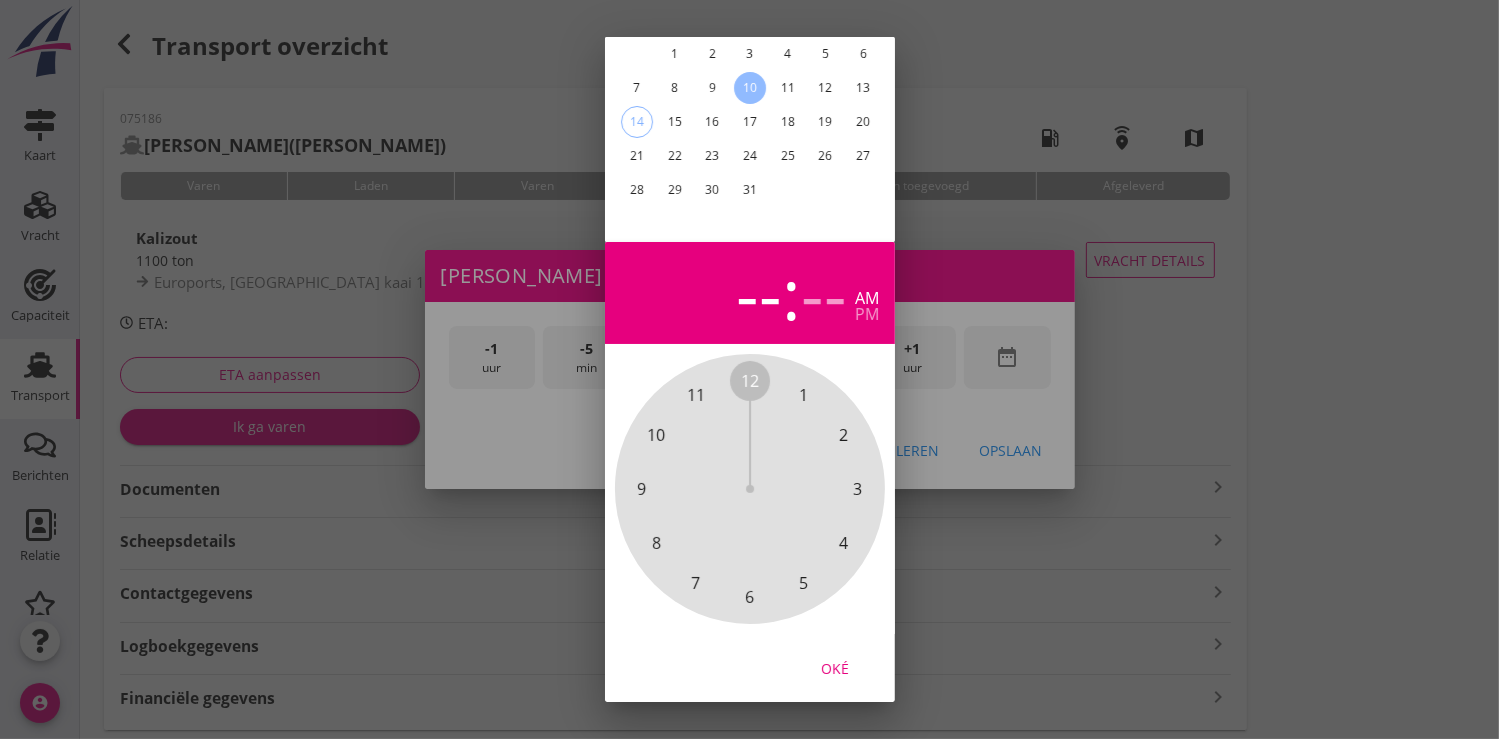 drag, startPoint x: 836, startPoint y: 656, endPoint x: 844, endPoint y: 637, distance: 20.615528 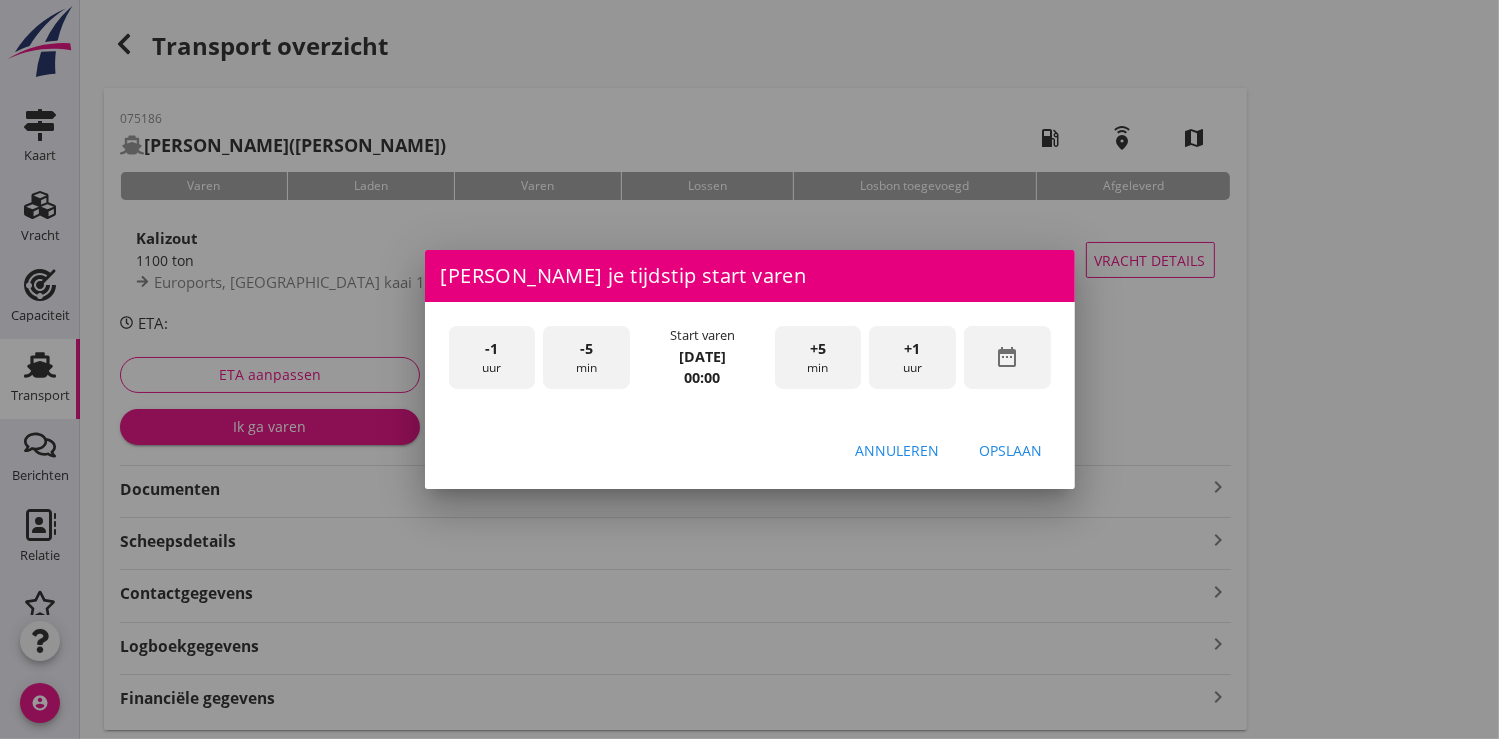 click on "+1  uur" at bounding box center [912, 357] 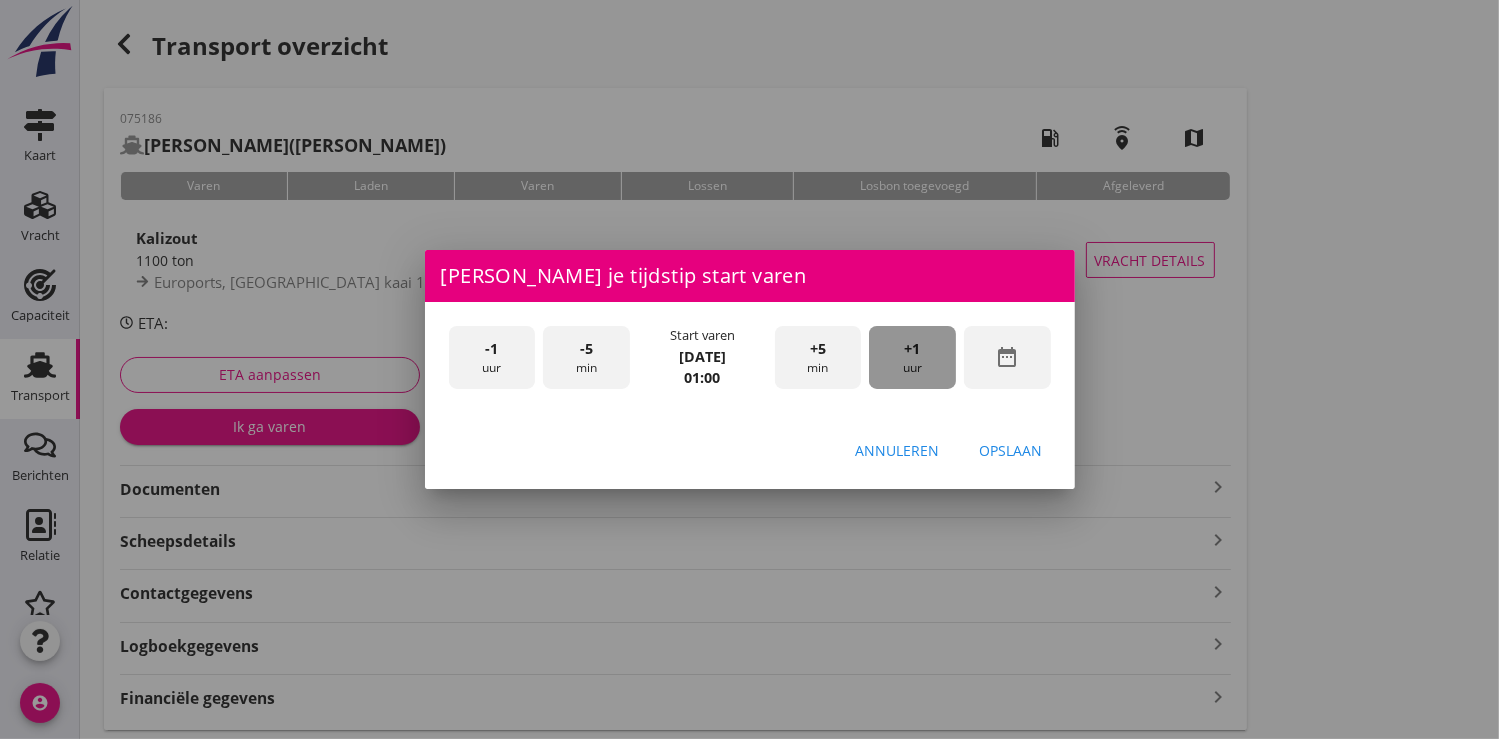 click on "+1  uur" at bounding box center [912, 357] 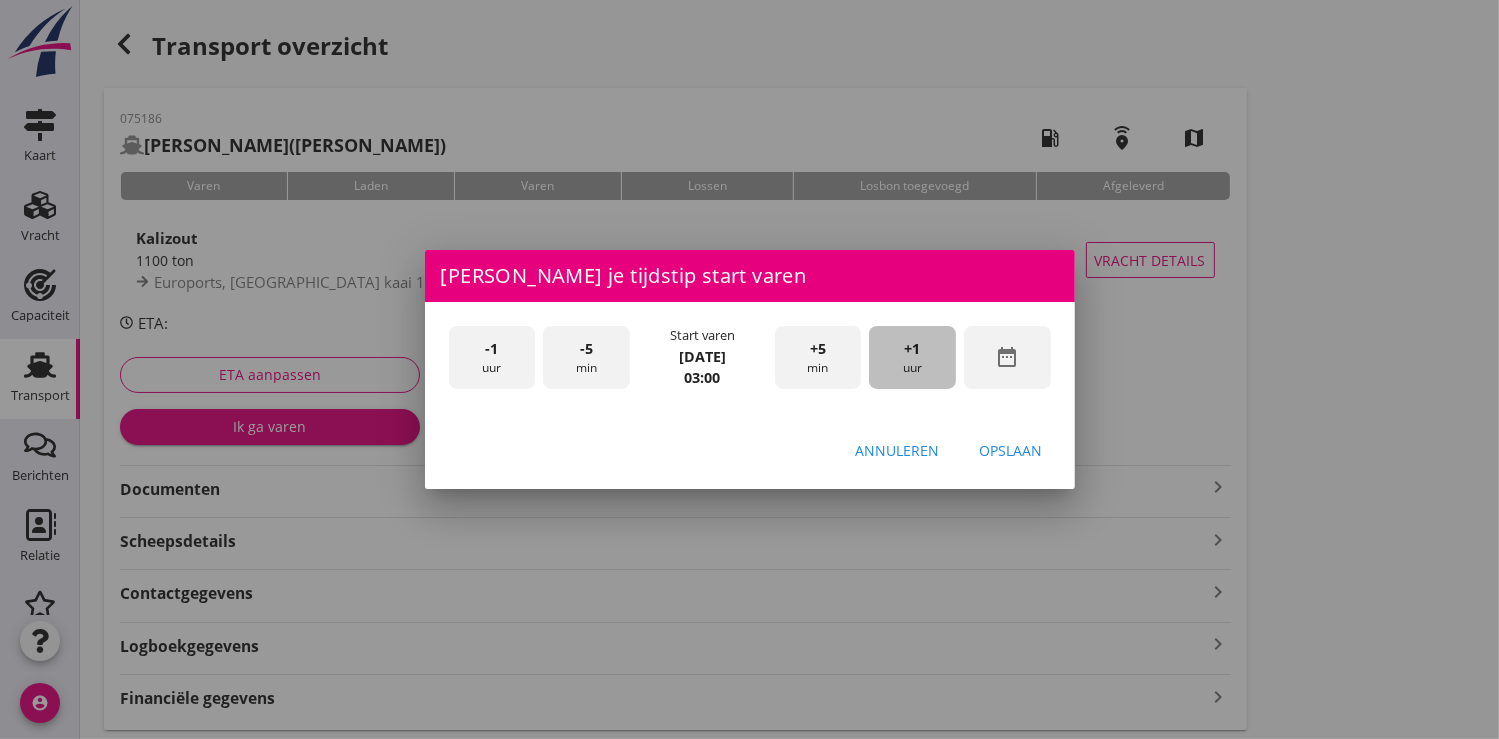 click on "+1  uur" at bounding box center (912, 357) 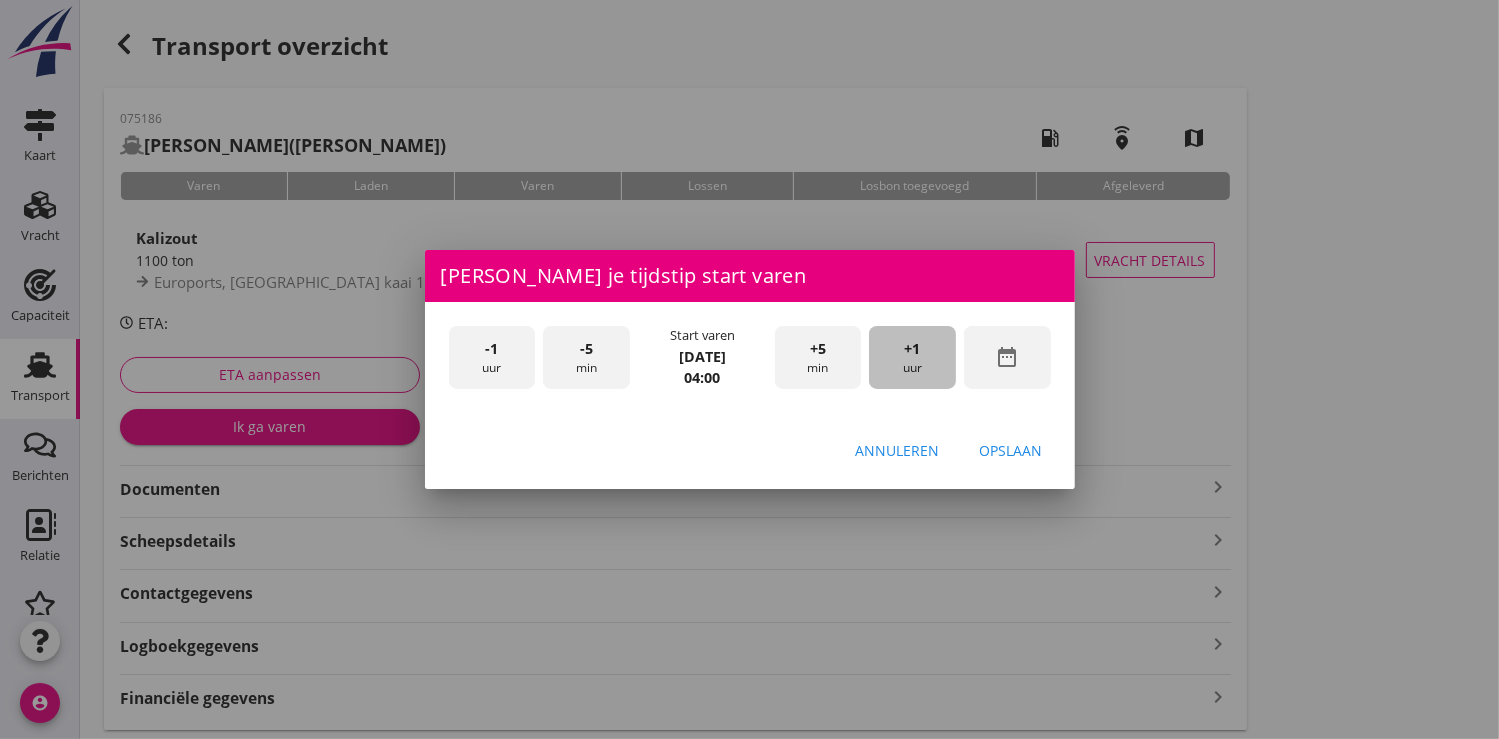 click on "+1  uur" at bounding box center [912, 357] 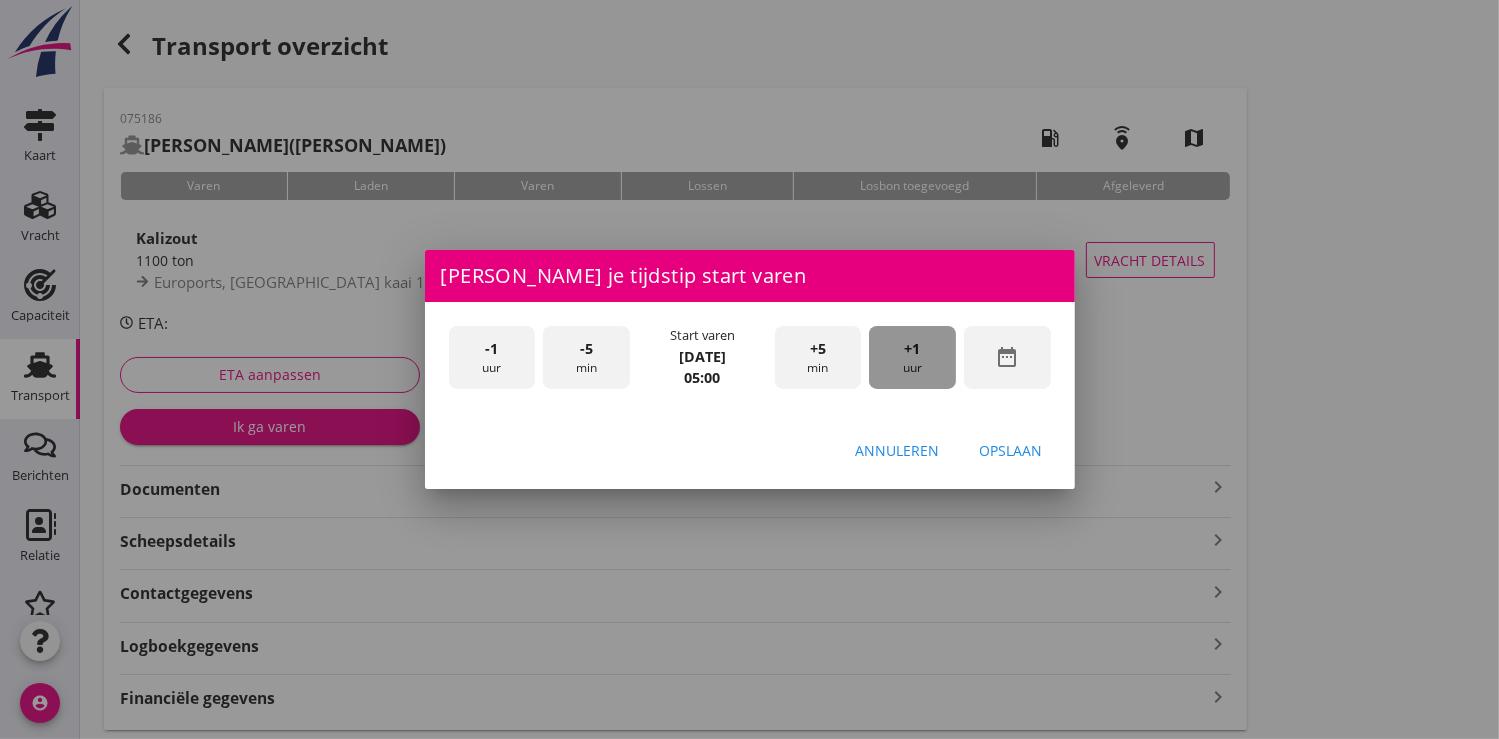 click on "+1  uur" at bounding box center (912, 357) 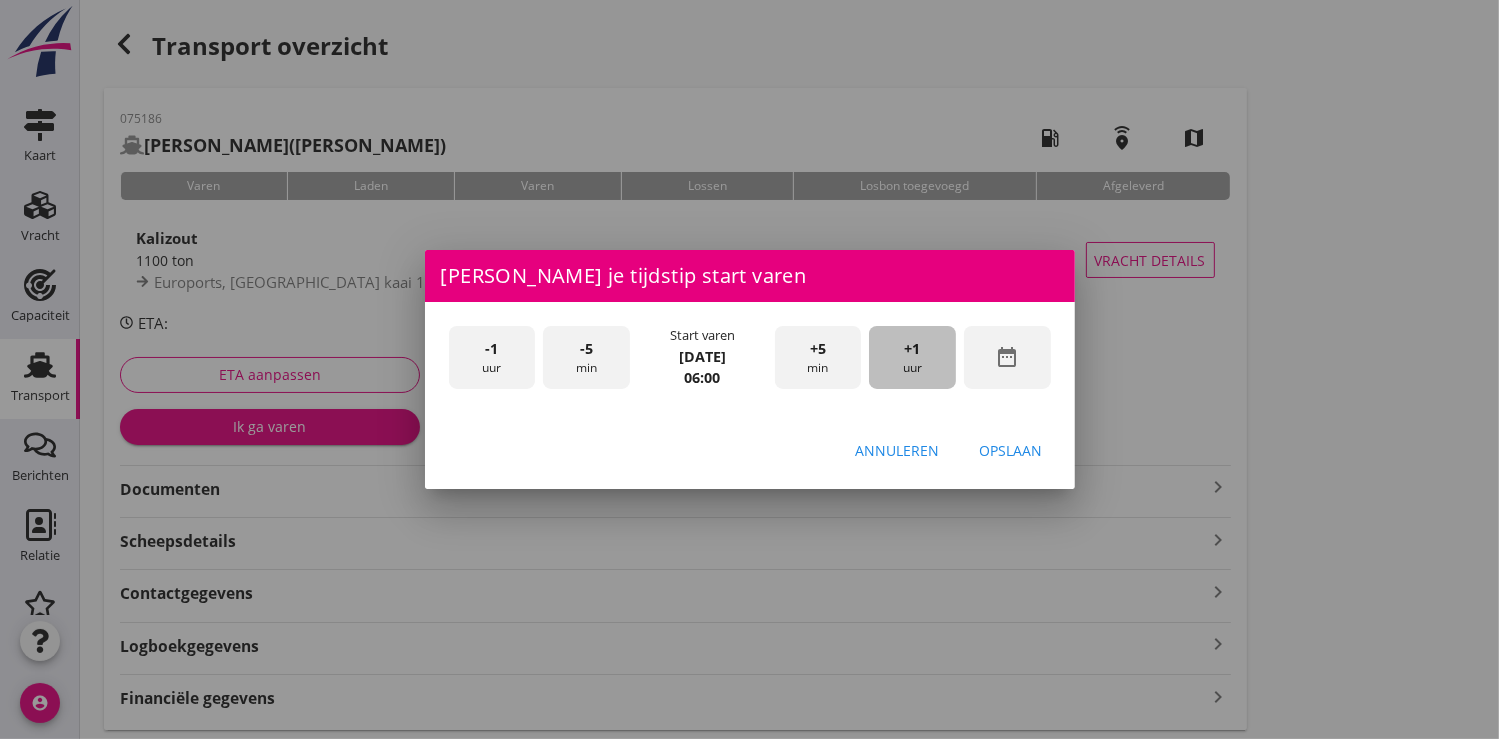 click on "+1  uur" at bounding box center [912, 357] 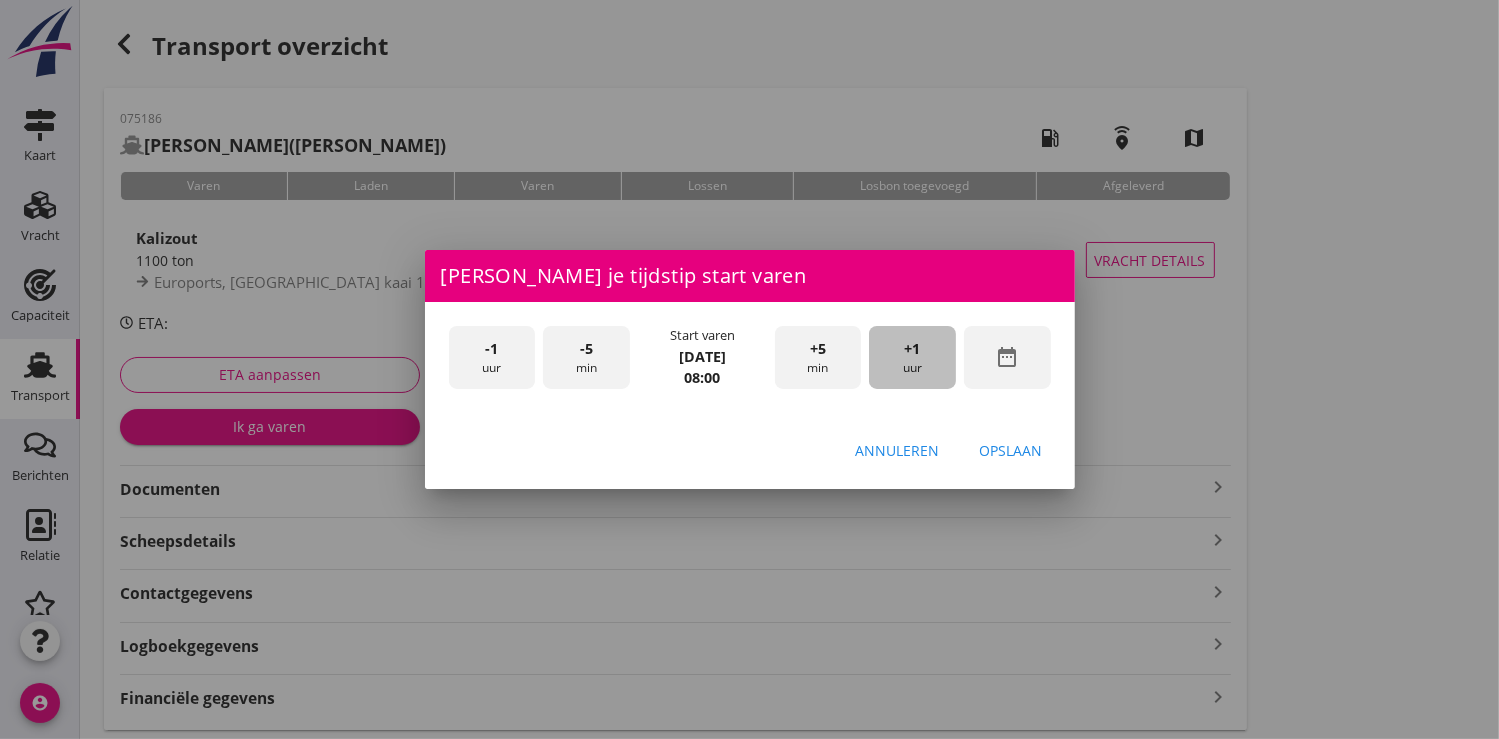 click on "+1  uur" at bounding box center (912, 357) 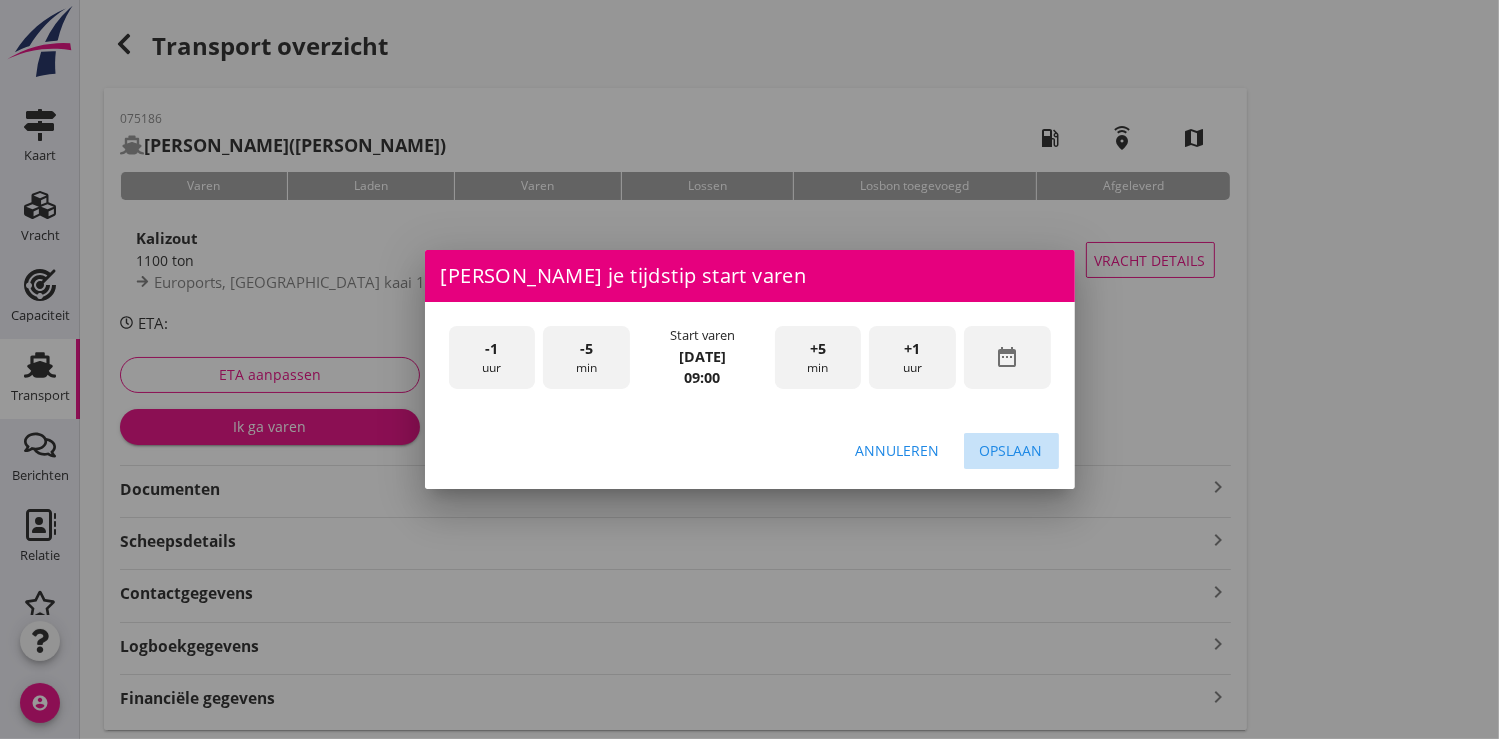 click on "Opslaan" at bounding box center [1011, 450] 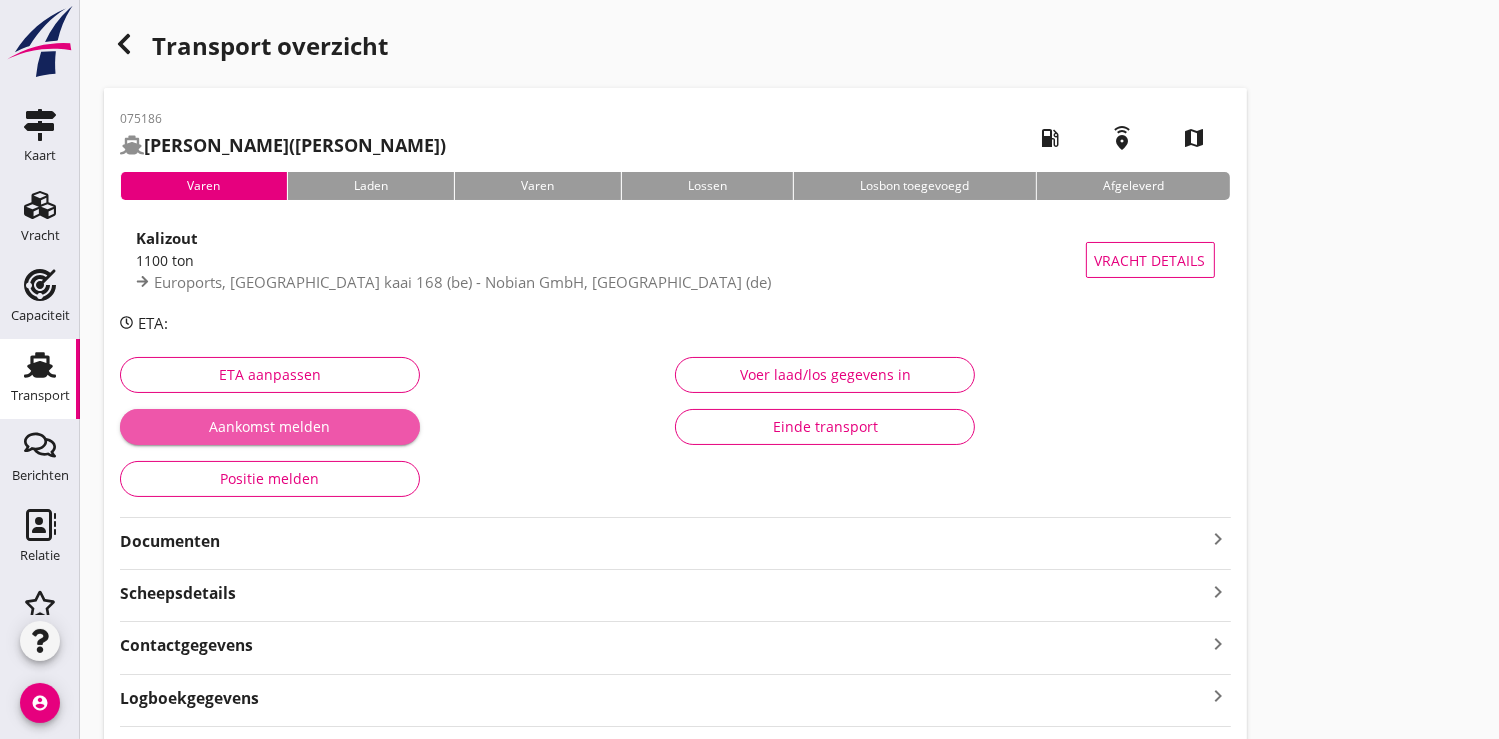 click on "Aankomst melden" at bounding box center (270, 426) 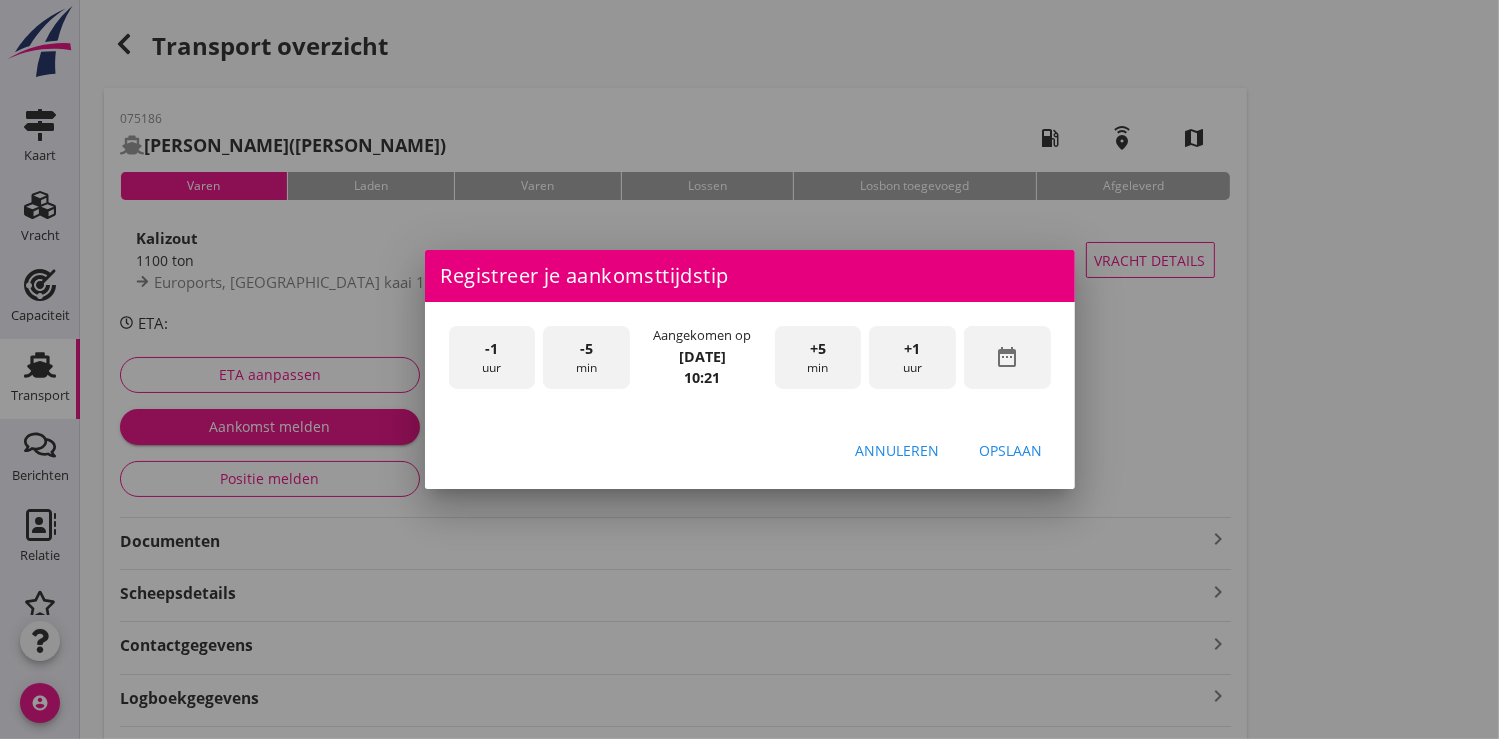 click on "date_range" at bounding box center (1007, 357) 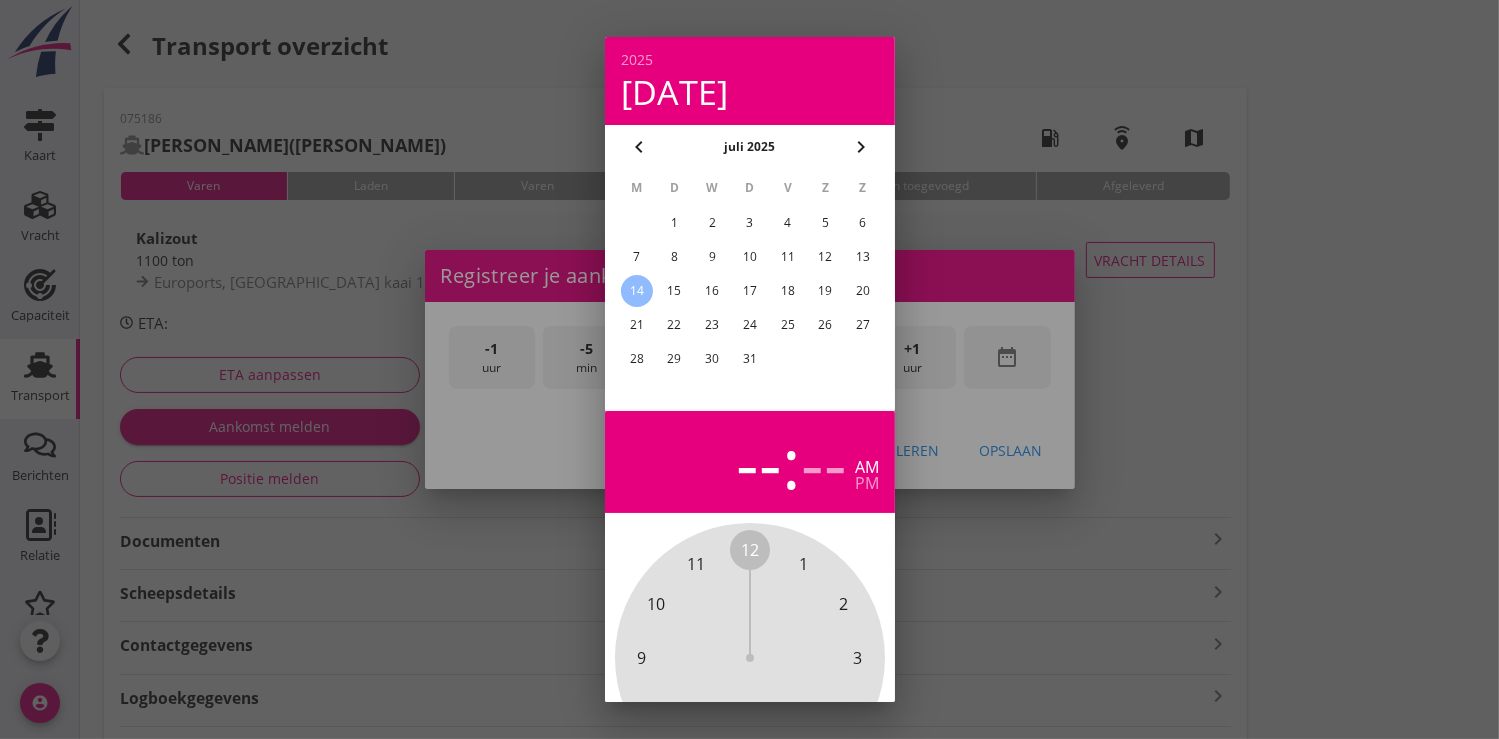 click on "10" at bounding box center (749, 257) 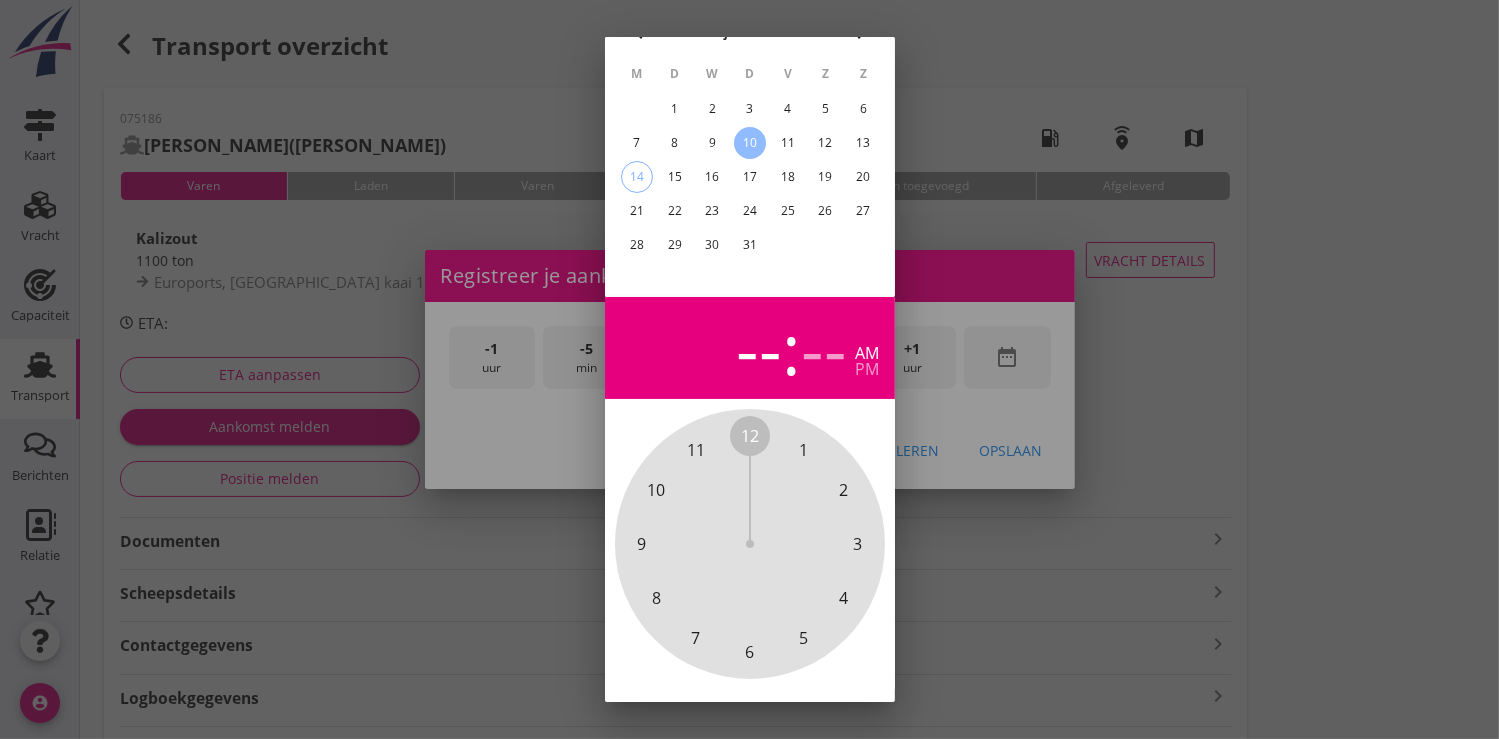 scroll, scrollTop: 185, scrollLeft: 0, axis: vertical 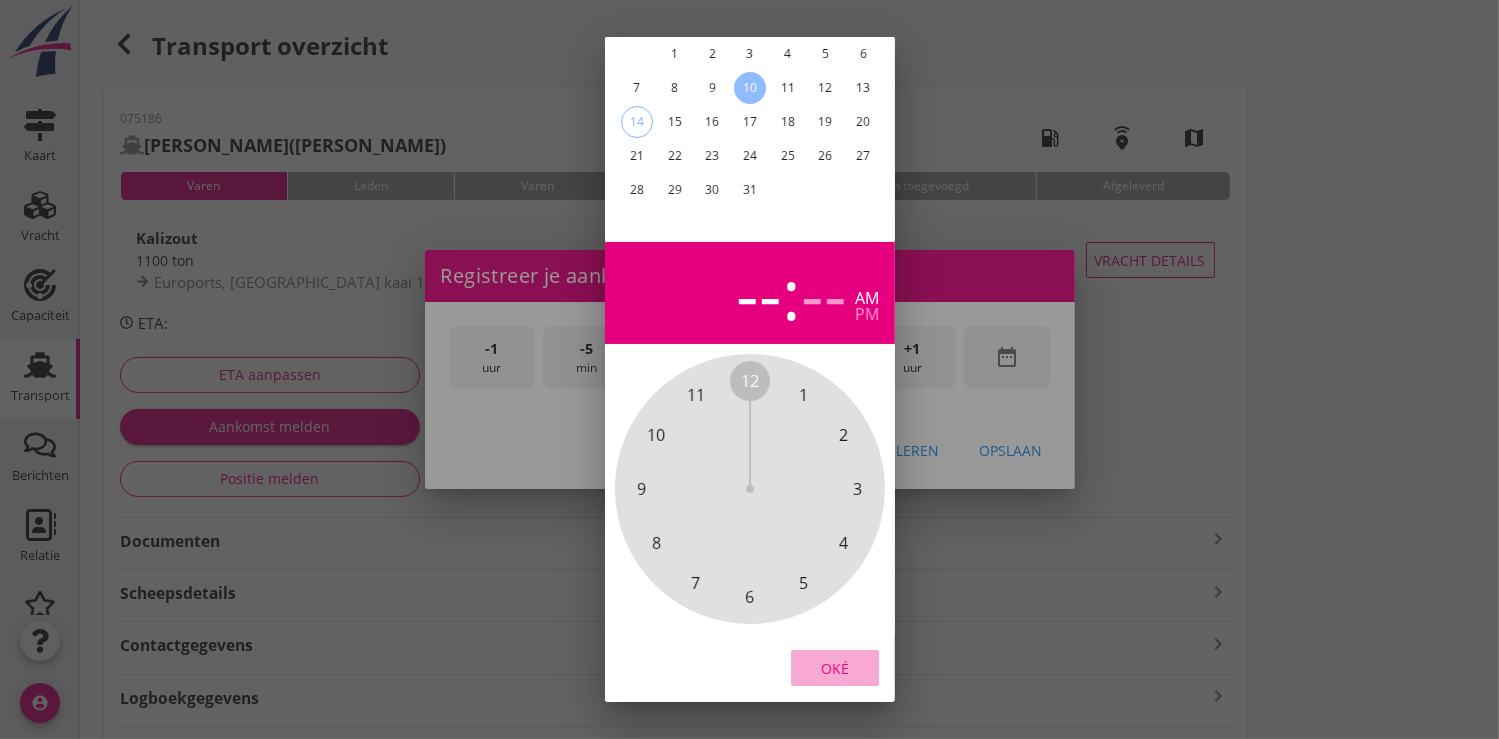 drag, startPoint x: 838, startPoint y: 654, endPoint x: 897, endPoint y: 496, distance: 168.65645 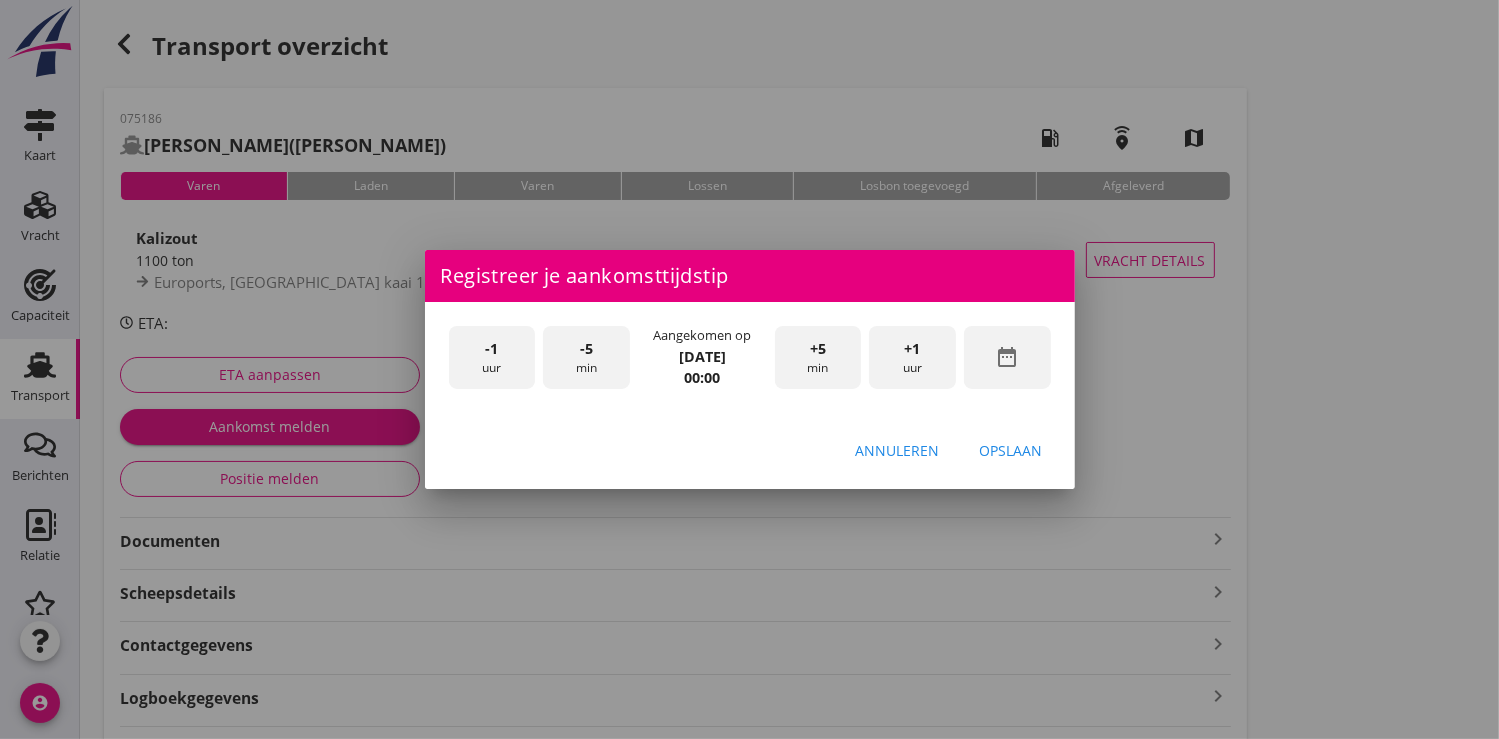 click on "+1" at bounding box center (913, 349) 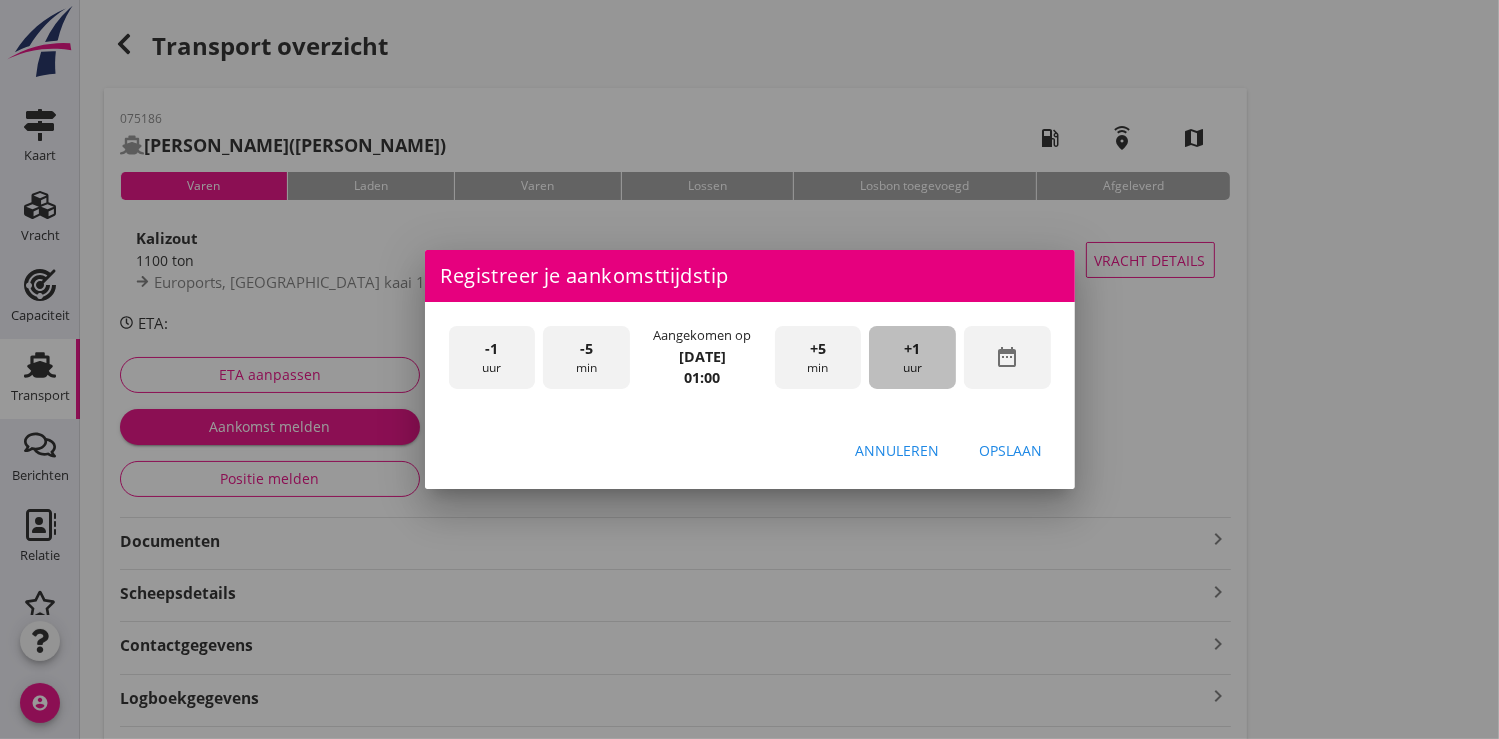 click on "+1" at bounding box center (913, 349) 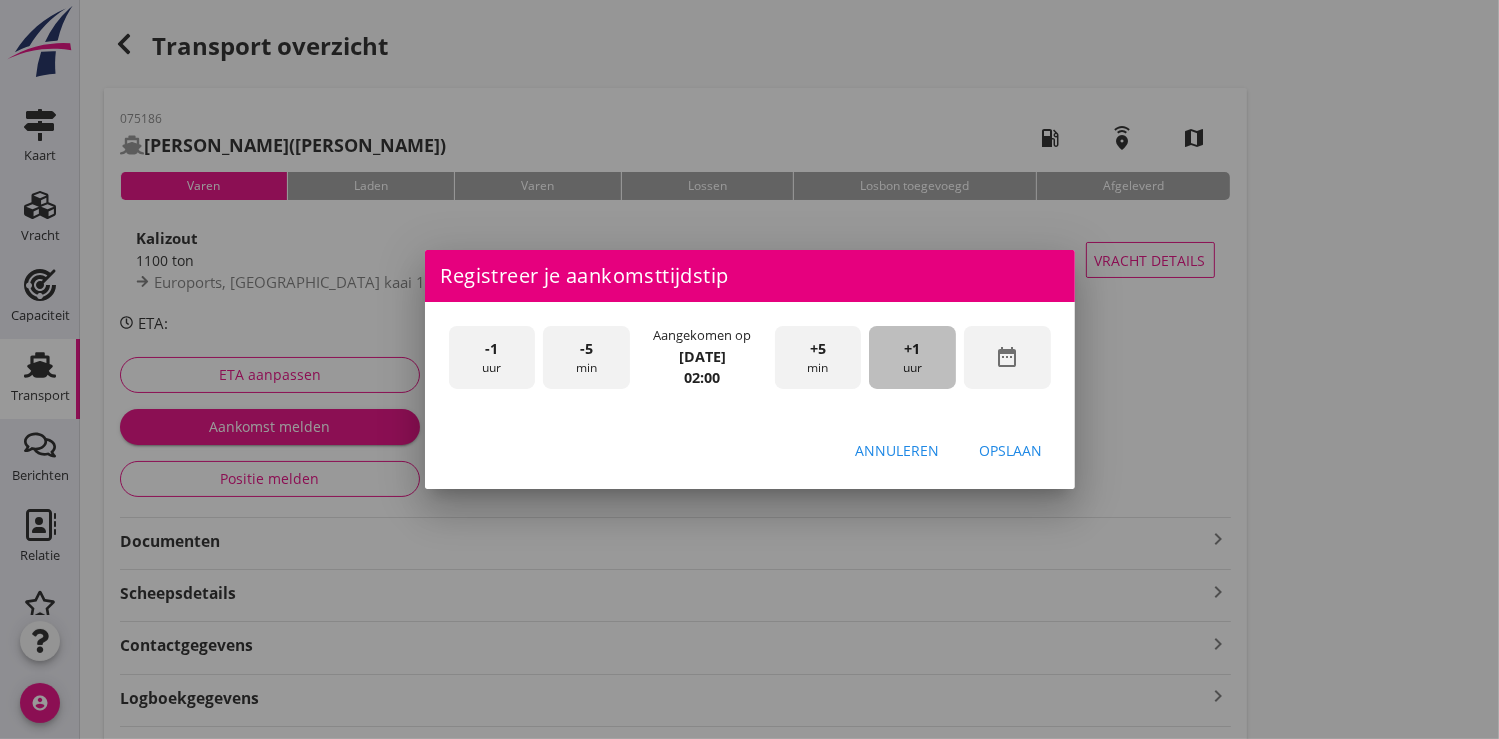 click on "+1" at bounding box center [913, 349] 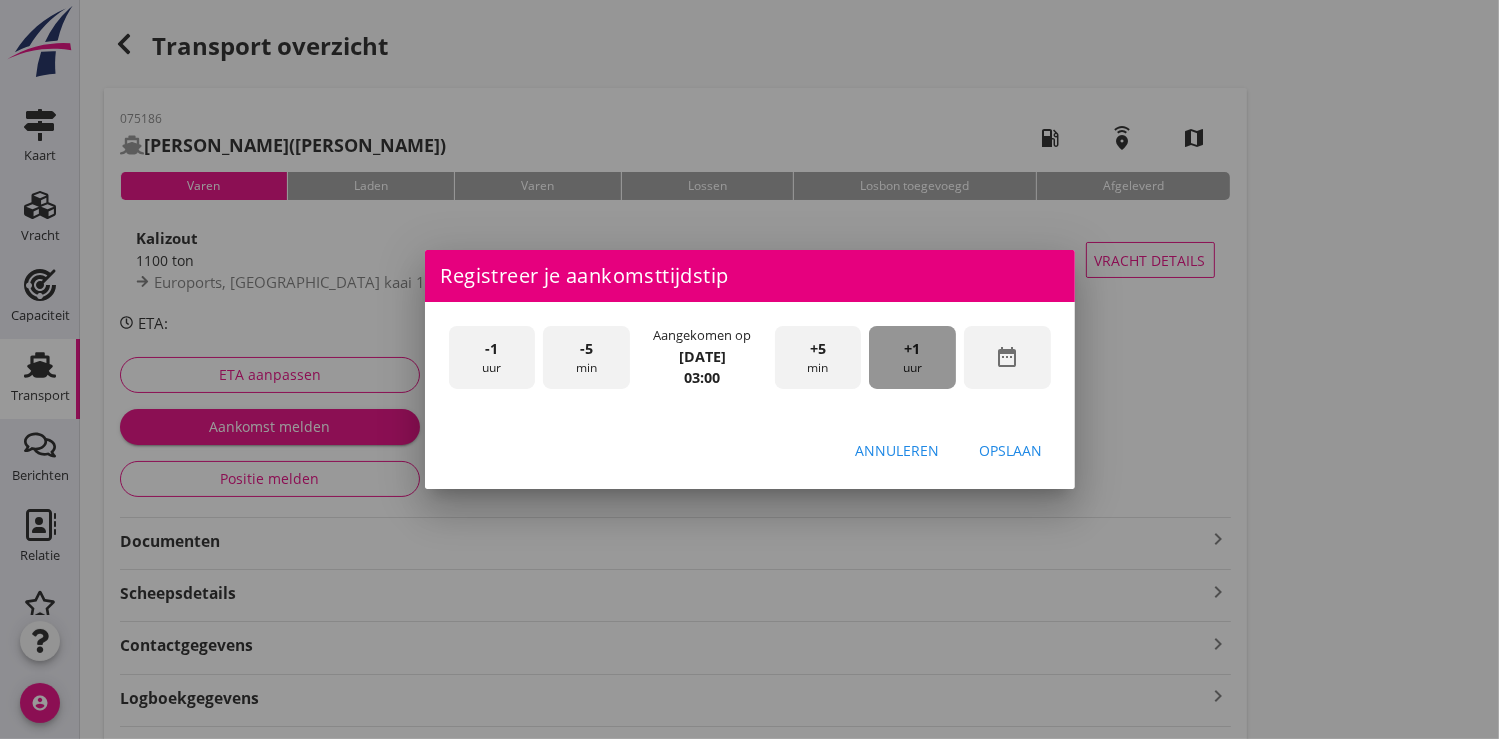 click on "+1" at bounding box center (913, 349) 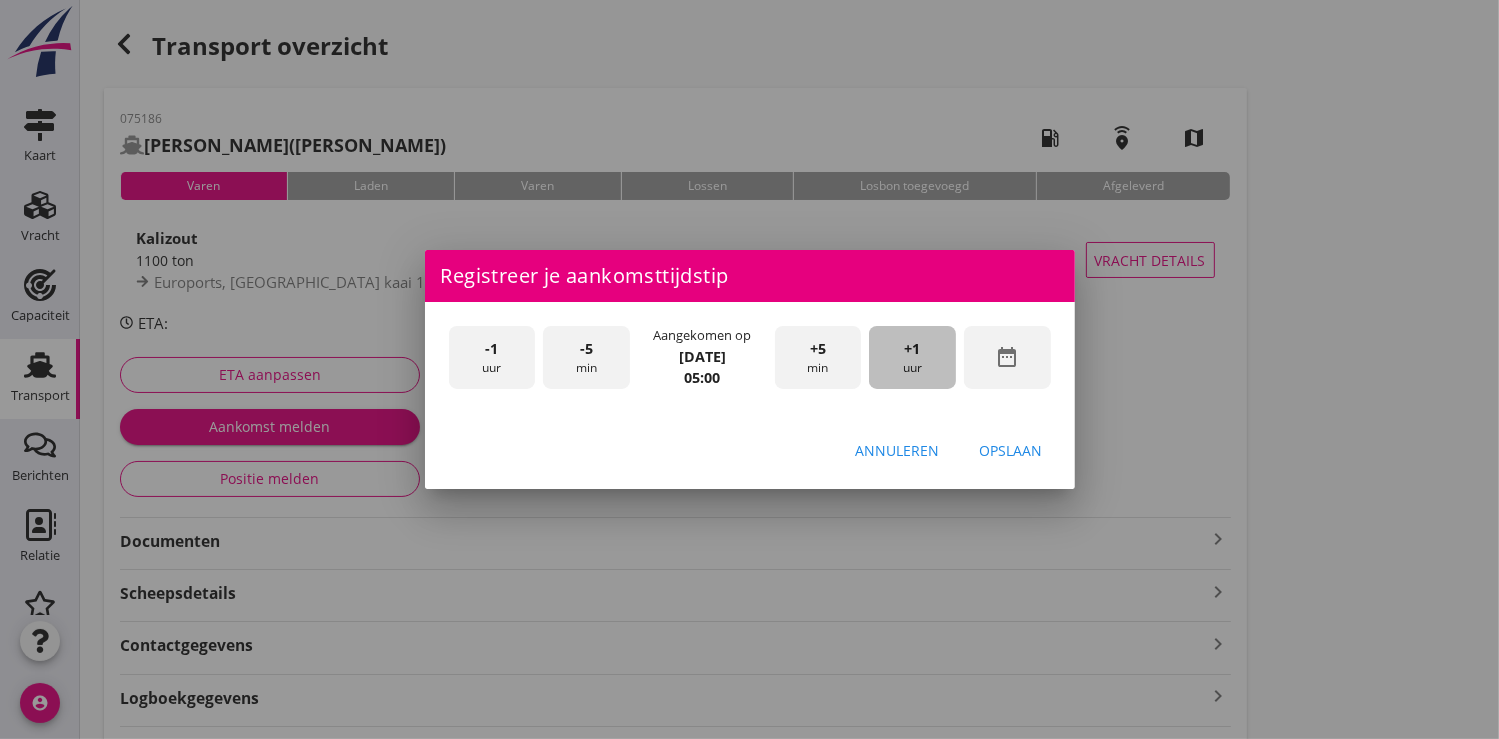 click on "+1" at bounding box center (913, 349) 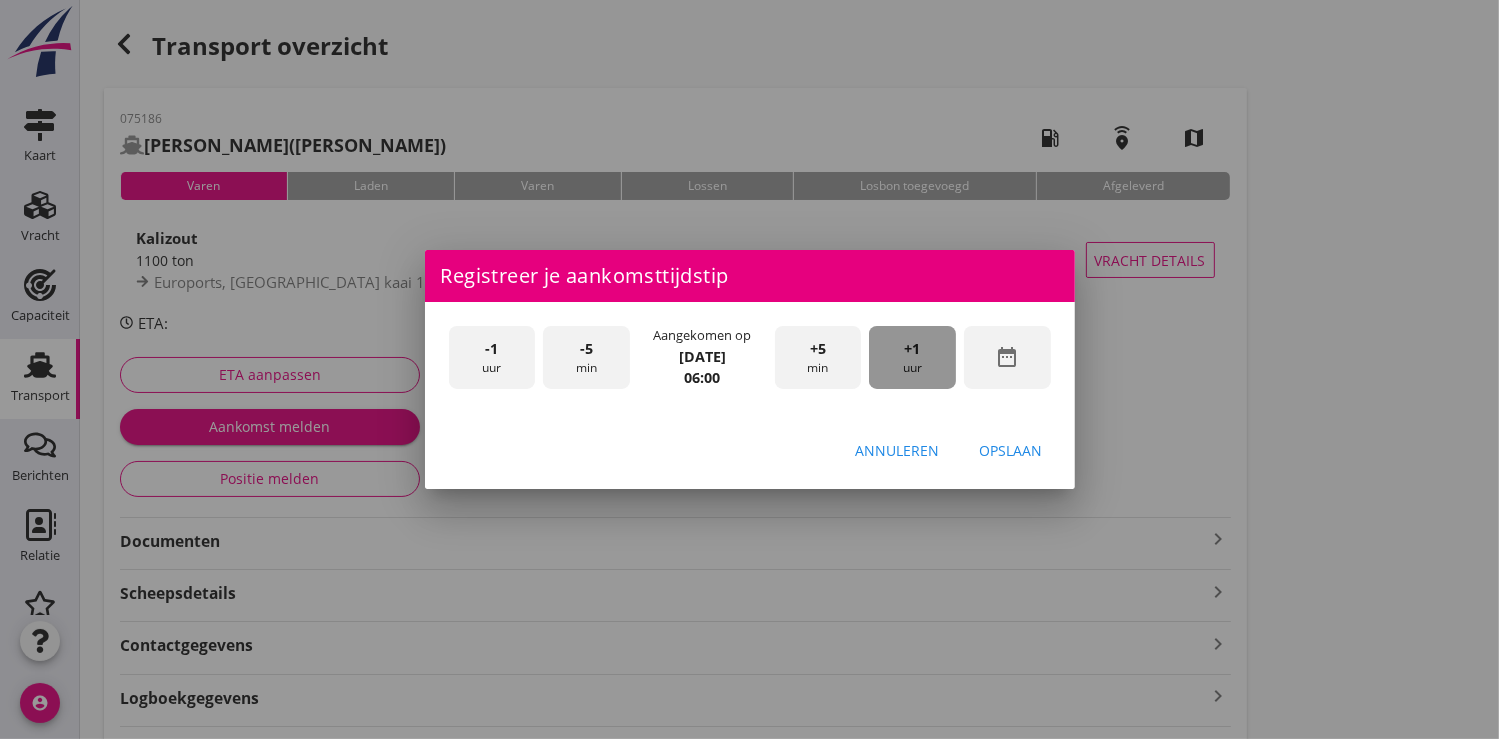 click on "+1" at bounding box center (913, 349) 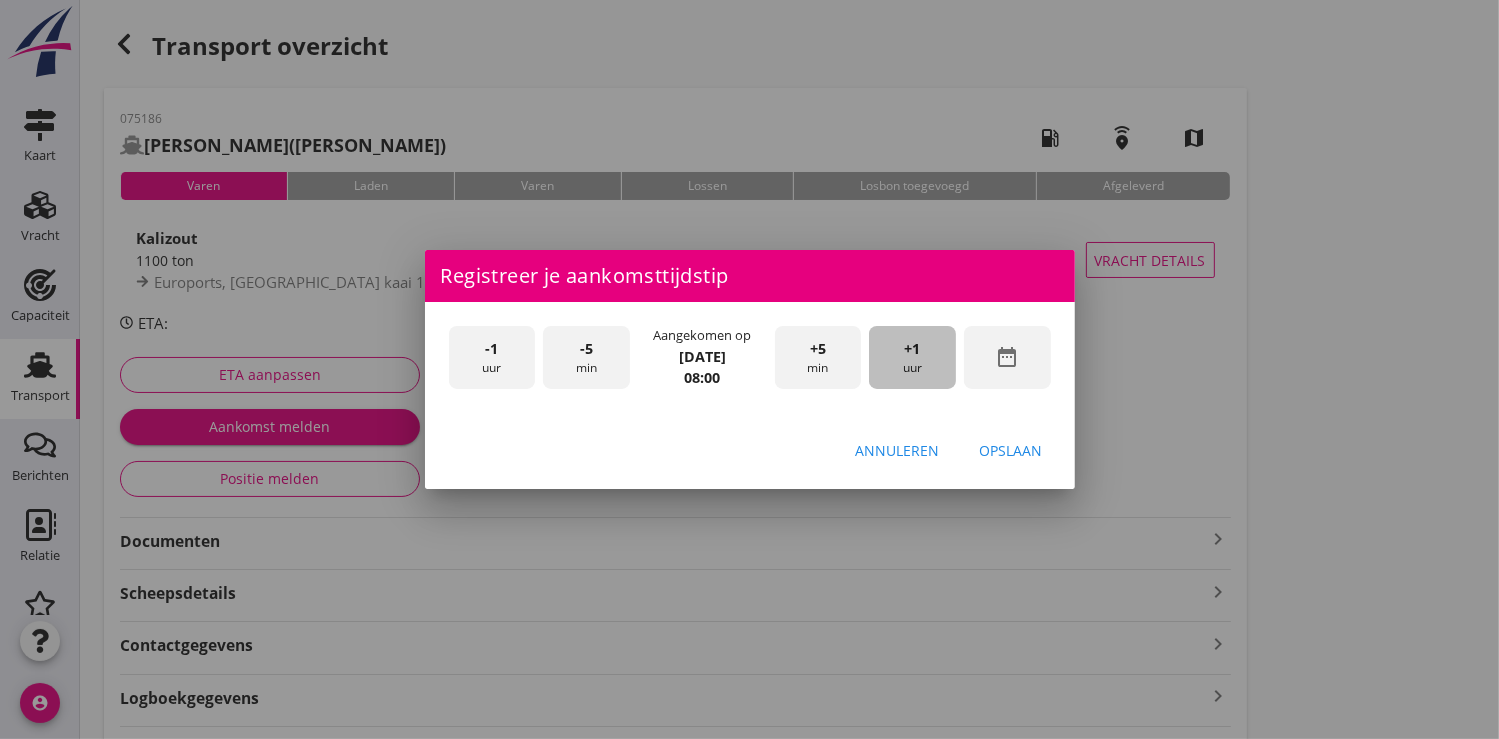 click on "+1" at bounding box center (913, 349) 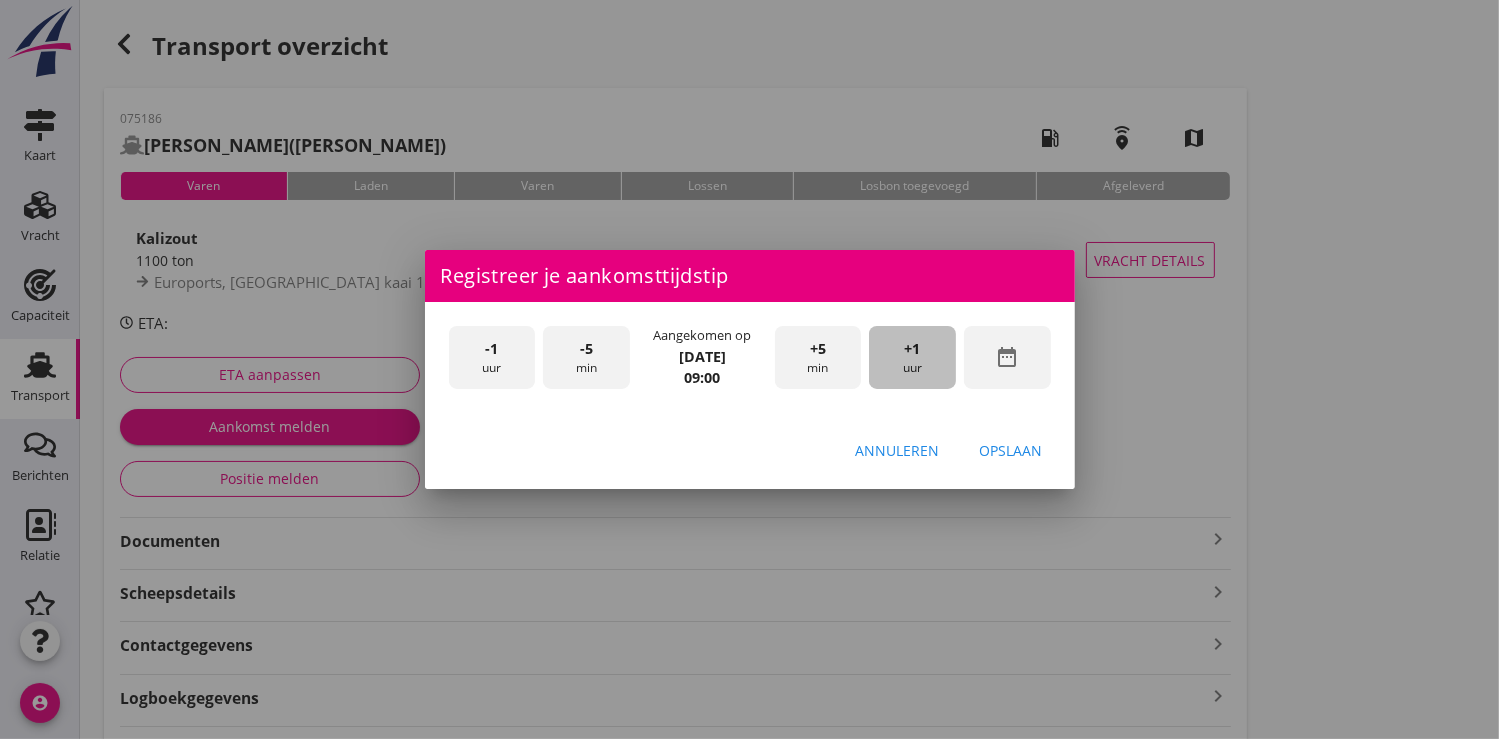 click on "+1" at bounding box center [913, 349] 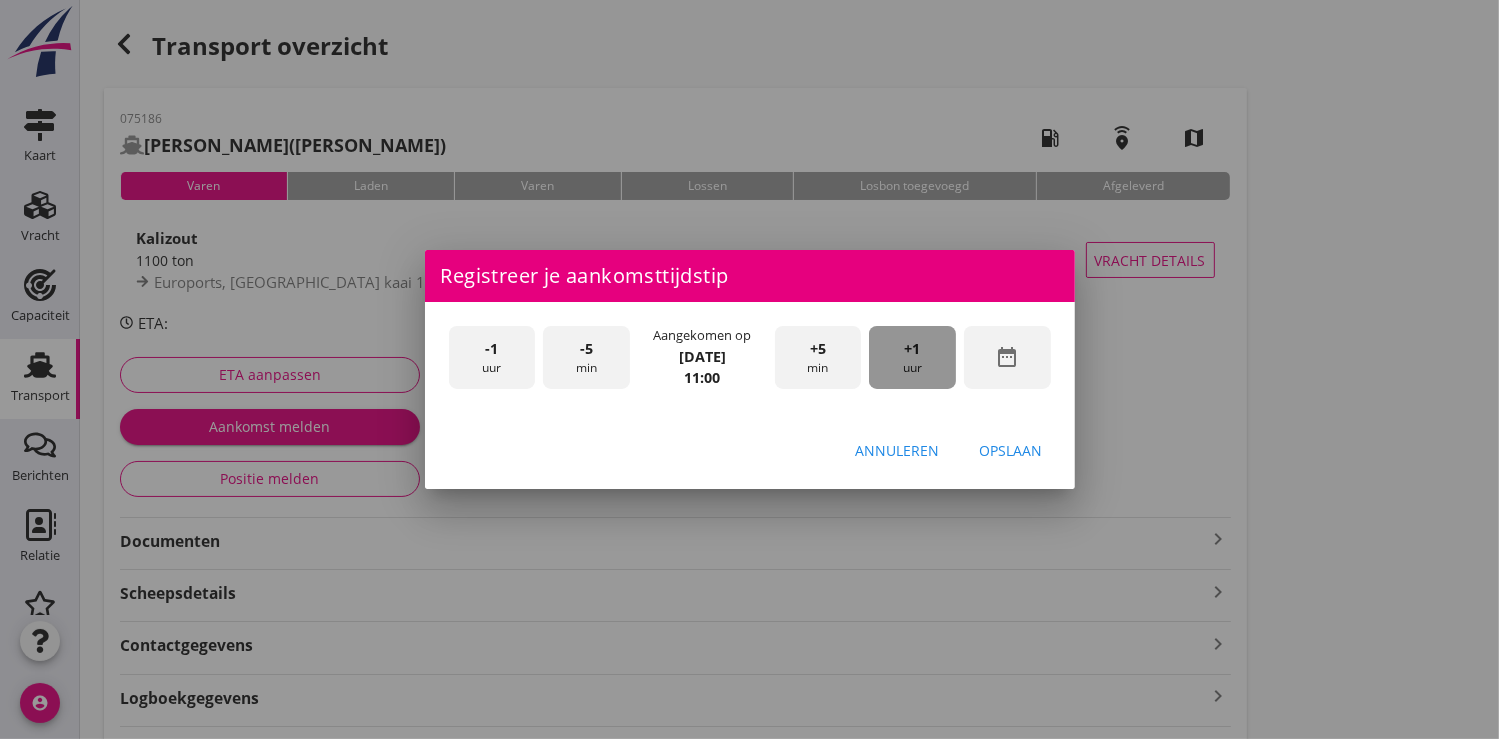click on "+1" at bounding box center [913, 349] 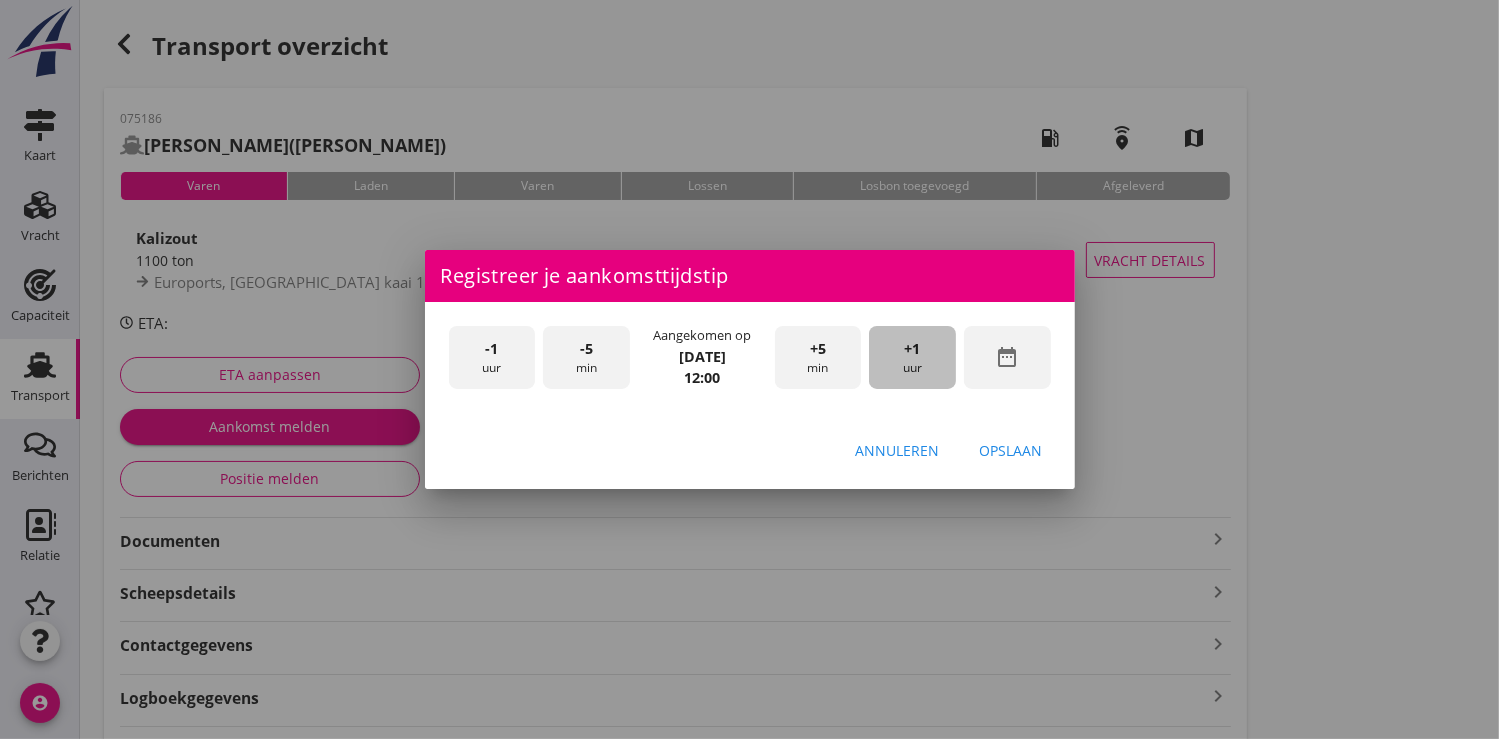 click on "+1" at bounding box center [913, 349] 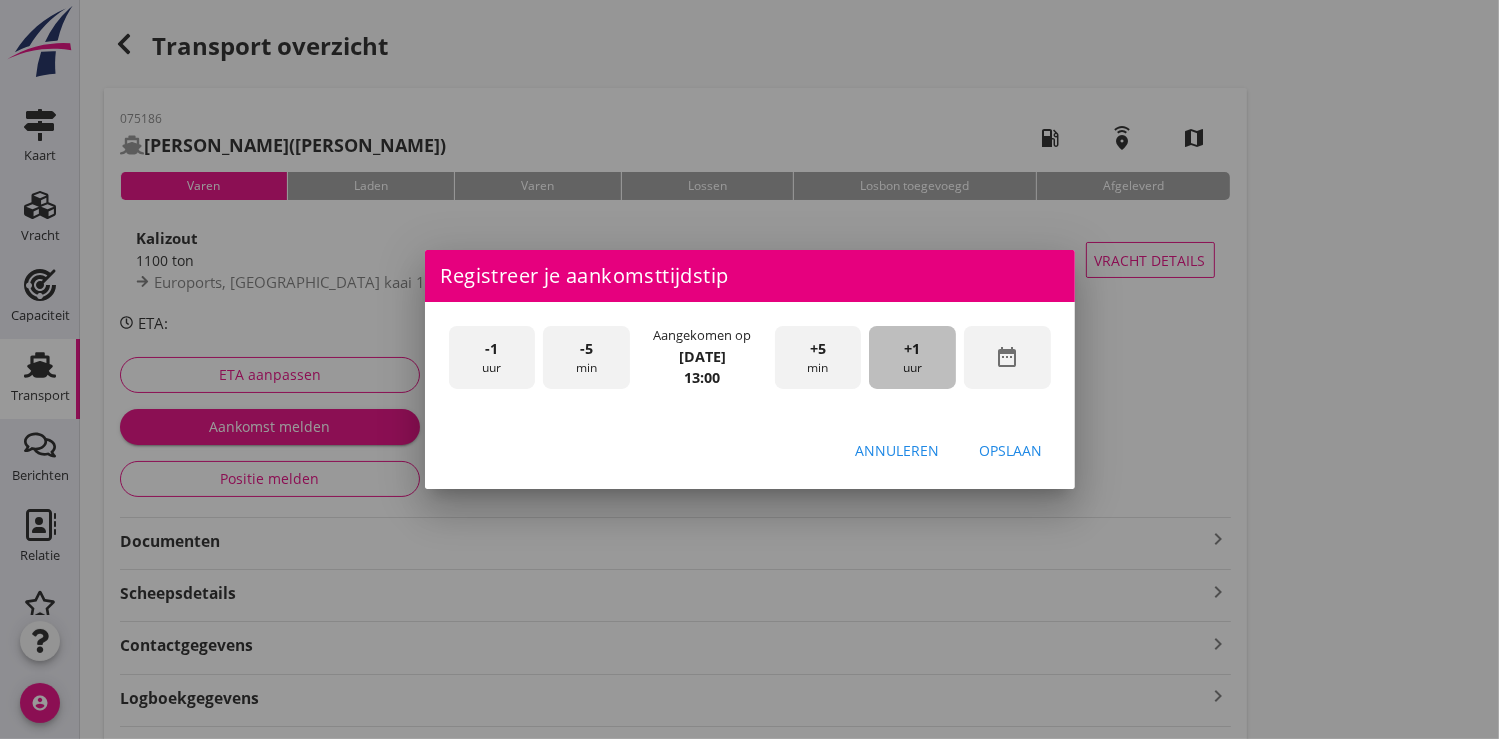 click on "+1" at bounding box center [913, 349] 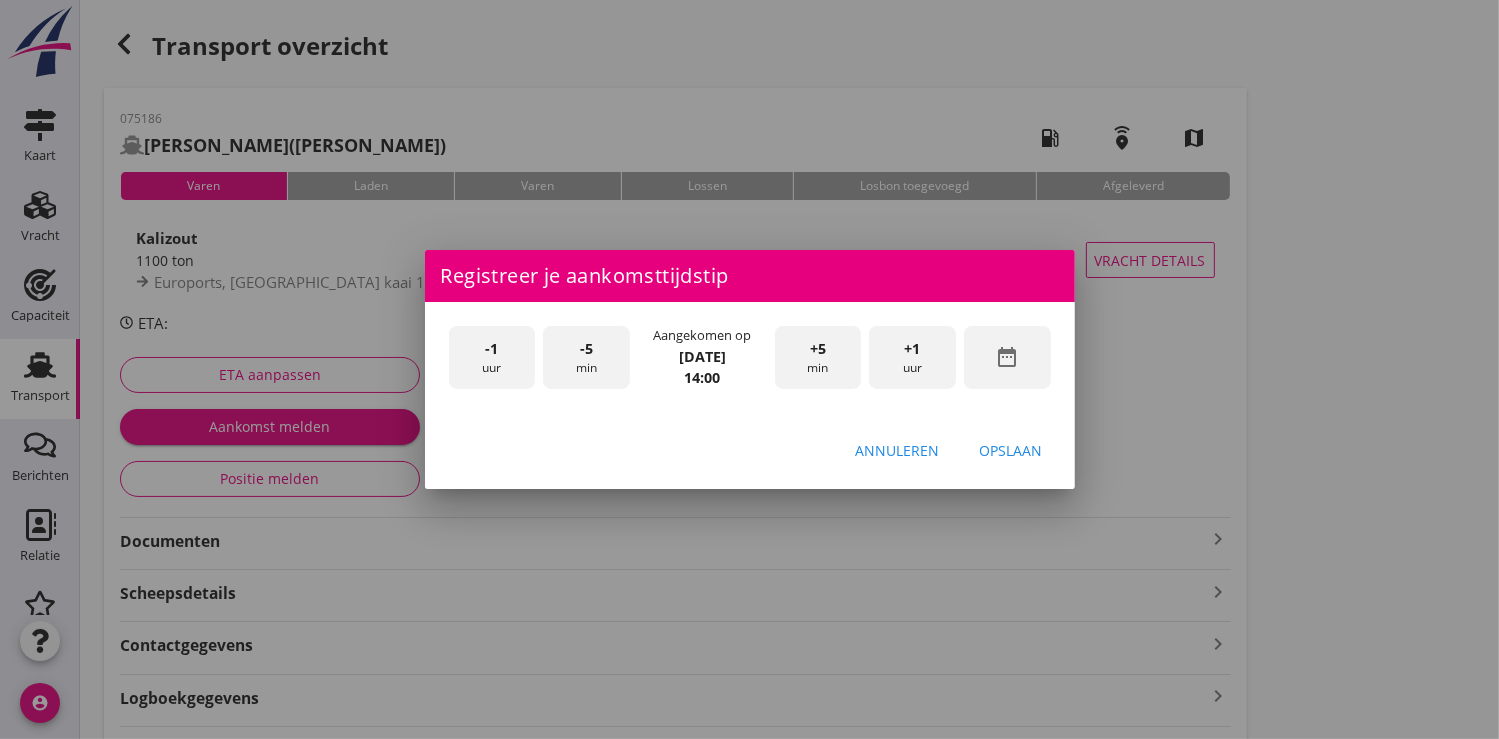 click on "Opslaan" at bounding box center (1011, 450) 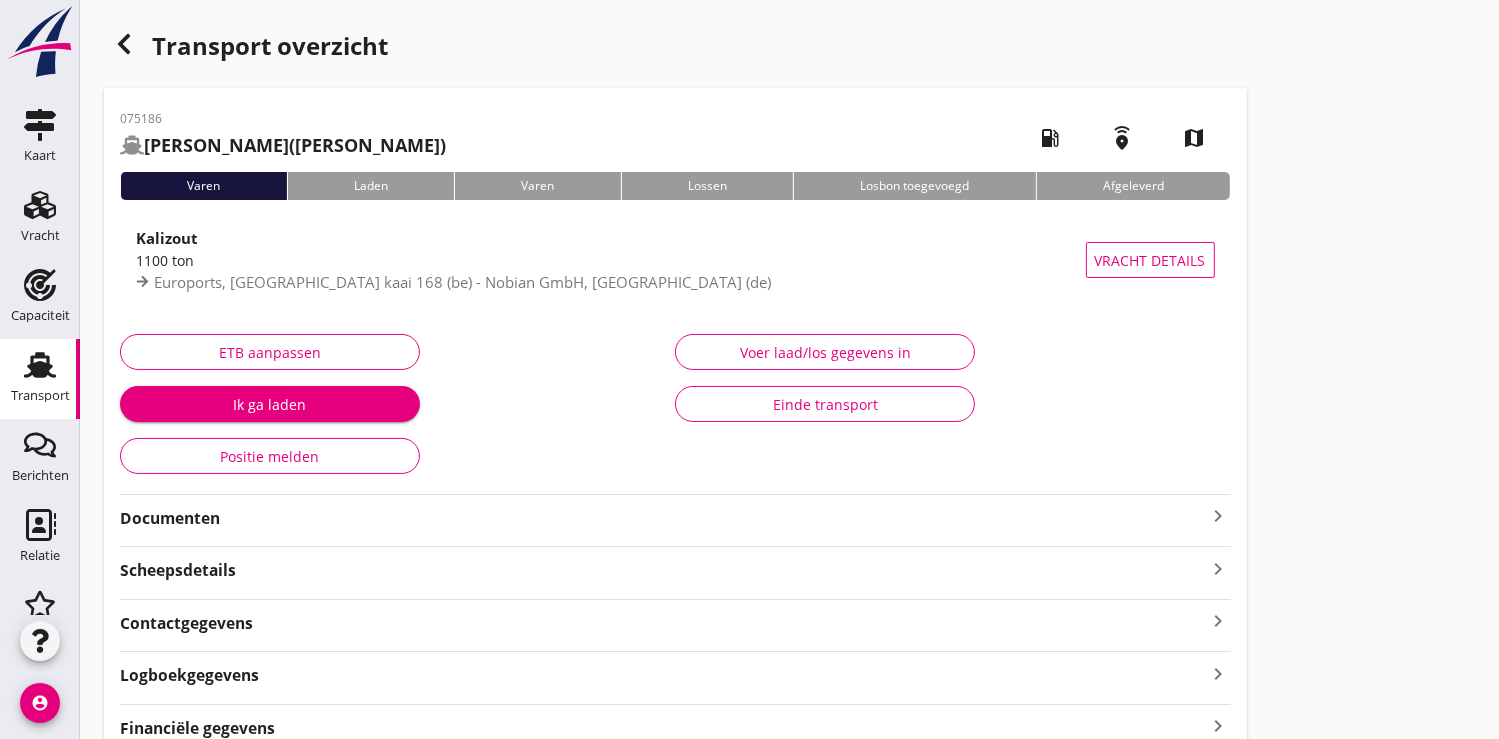 click on "Ik ga laden" at bounding box center [270, 404] 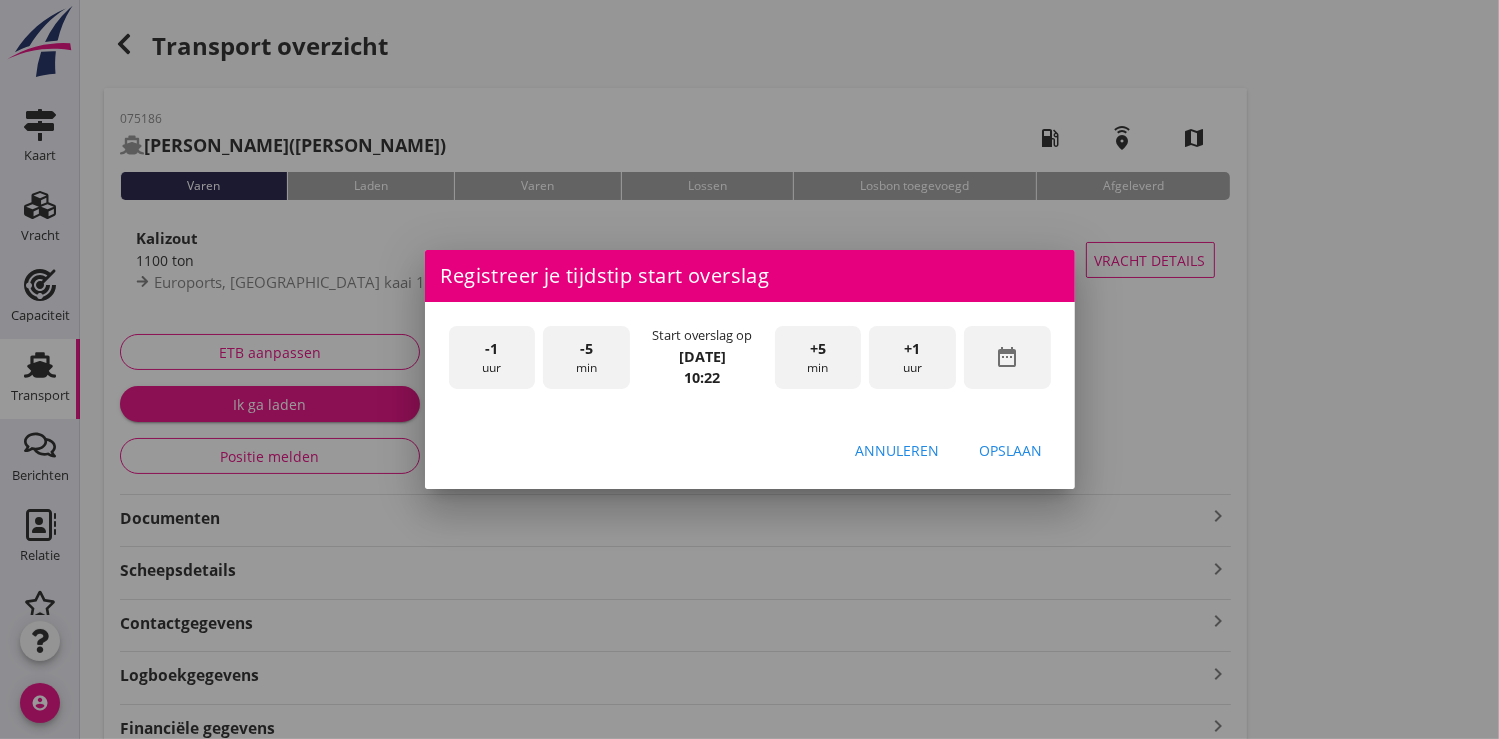 click on "date_range" at bounding box center [1007, 357] 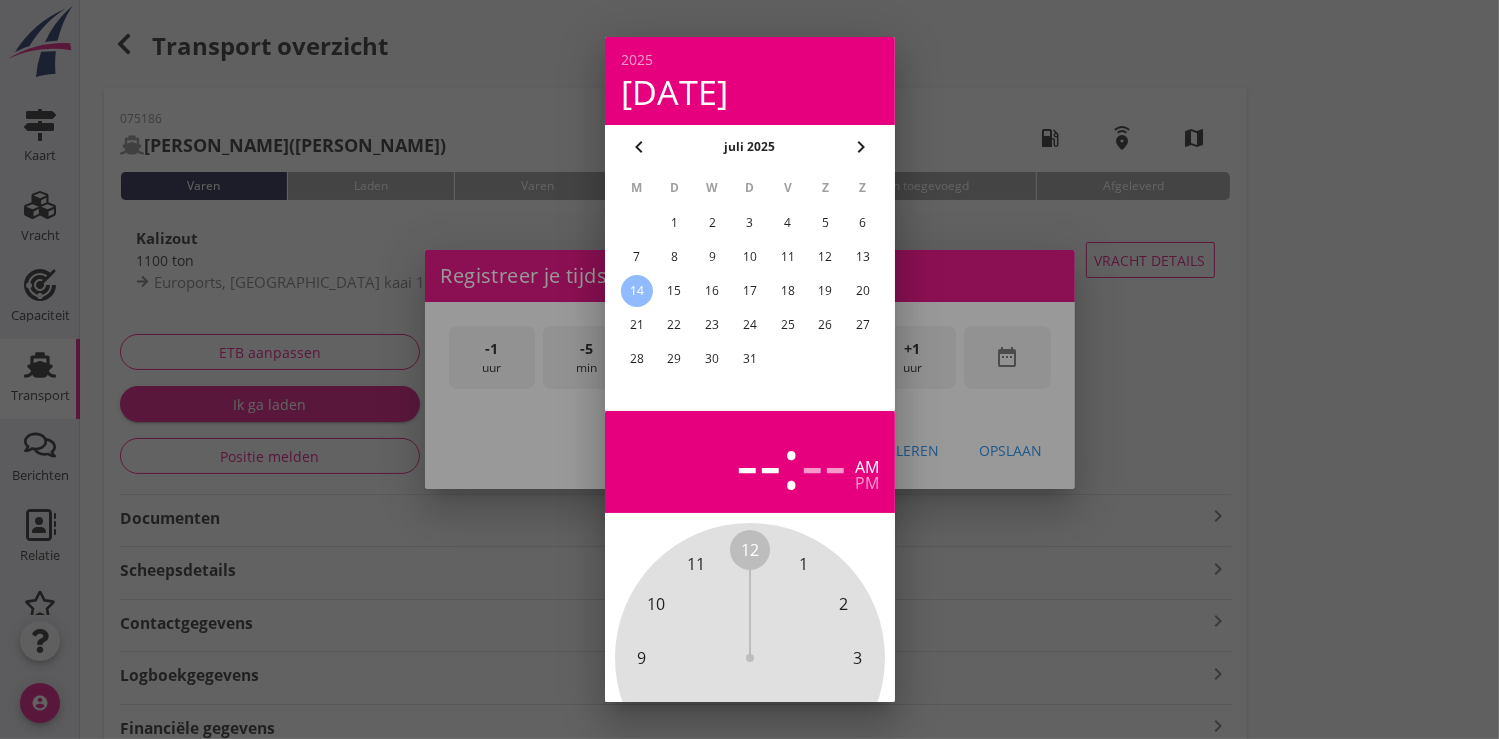 click on "11" at bounding box center [787, 257] 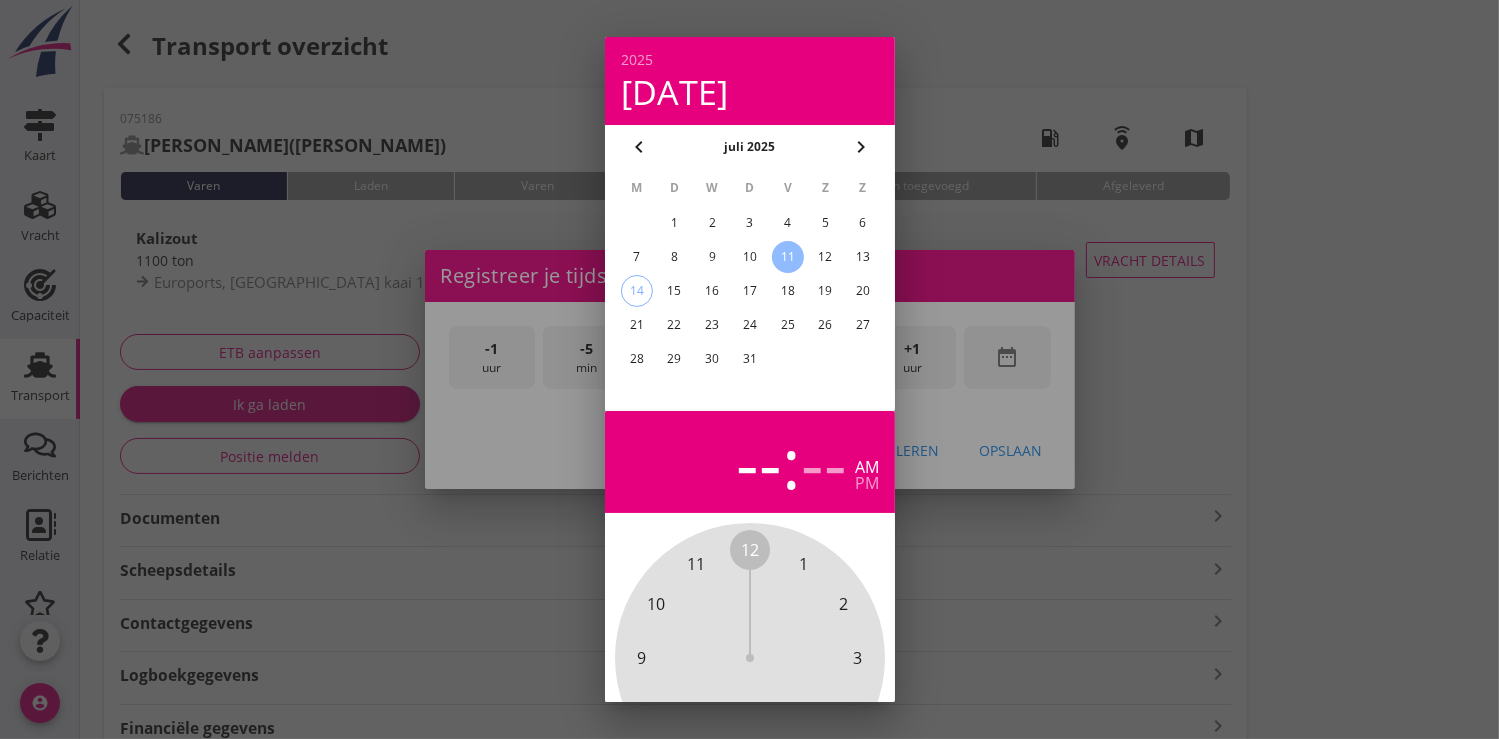 scroll, scrollTop: 185, scrollLeft: 0, axis: vertical 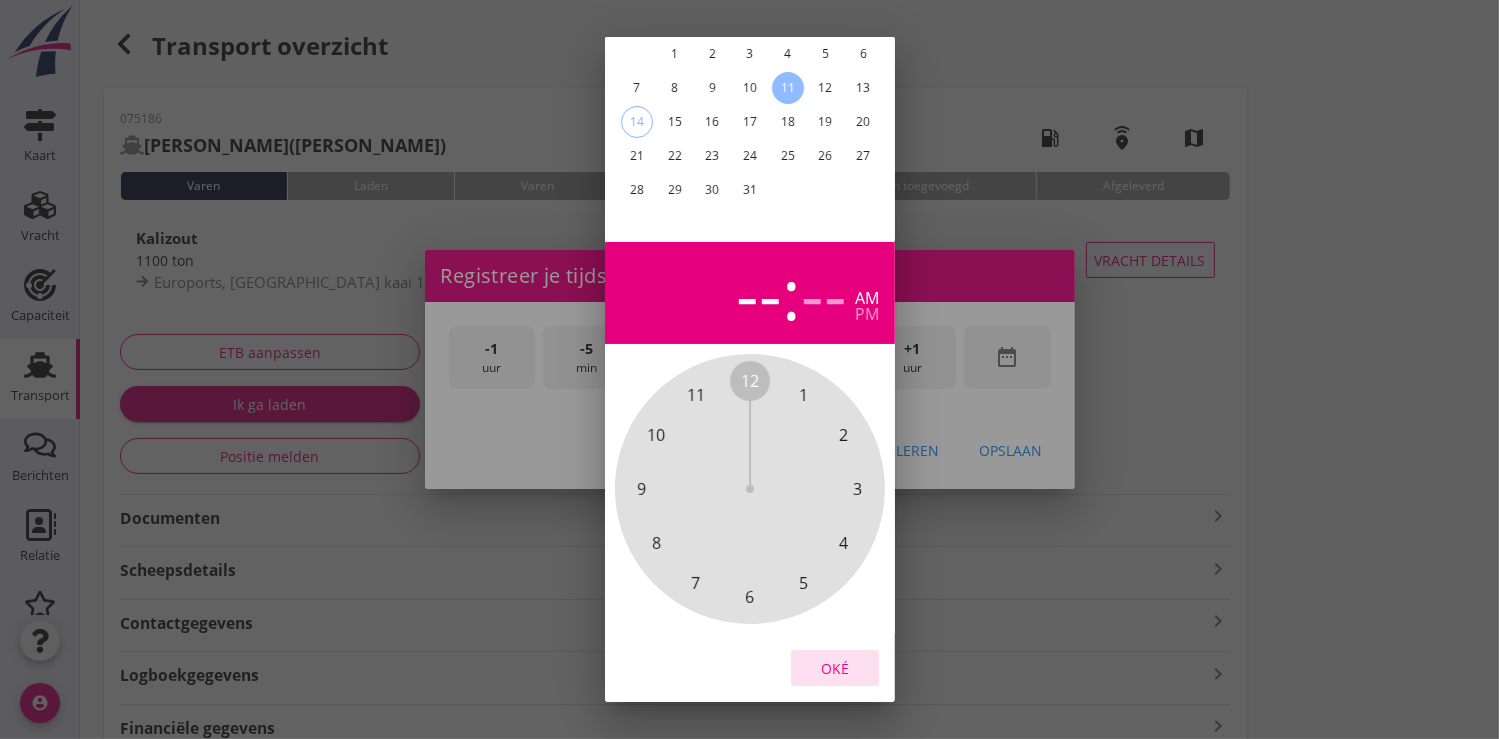 drag, startPoint x: 841, startPoint y: 656, endPoint x: 863, endPoint y: 536, distance: 122 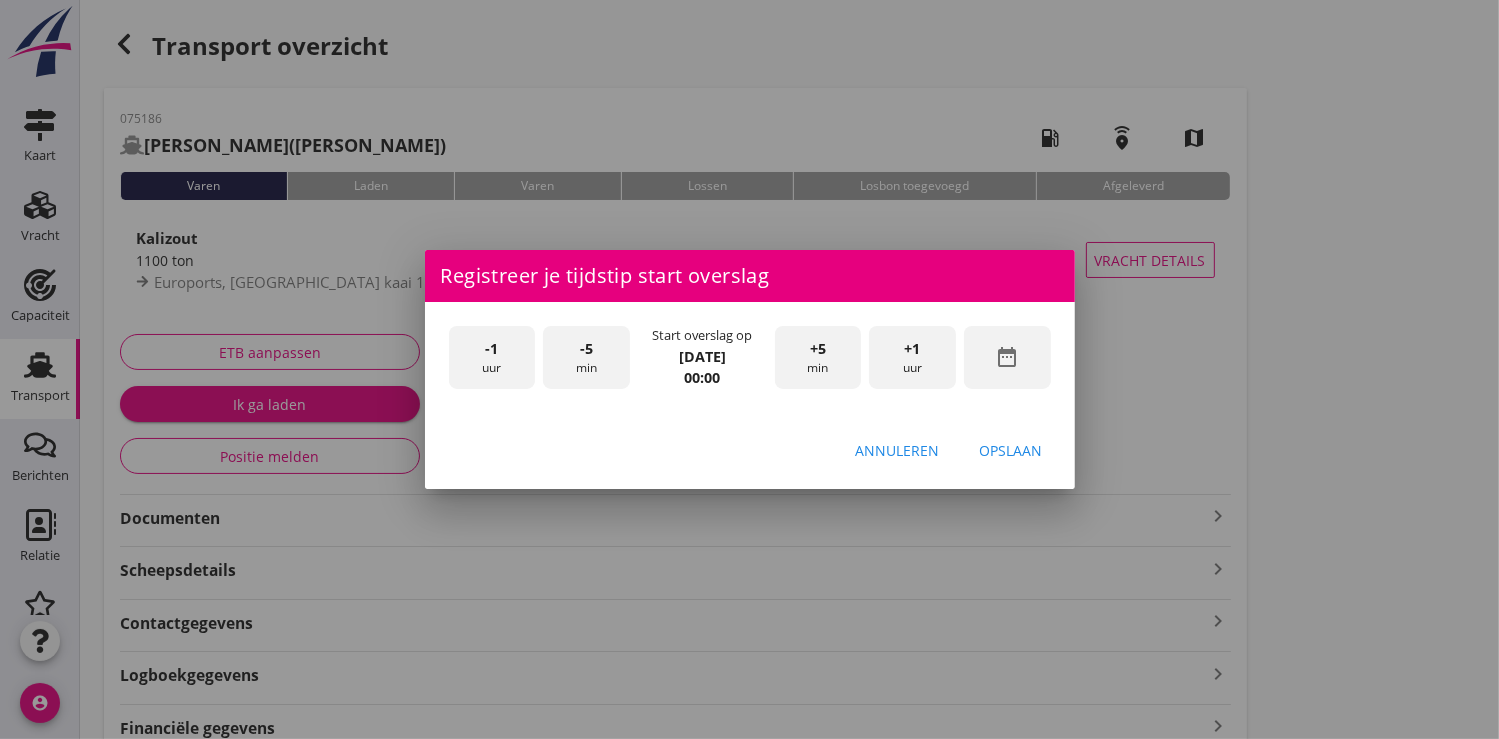 click on "+1" at bounding box center [913, 349] 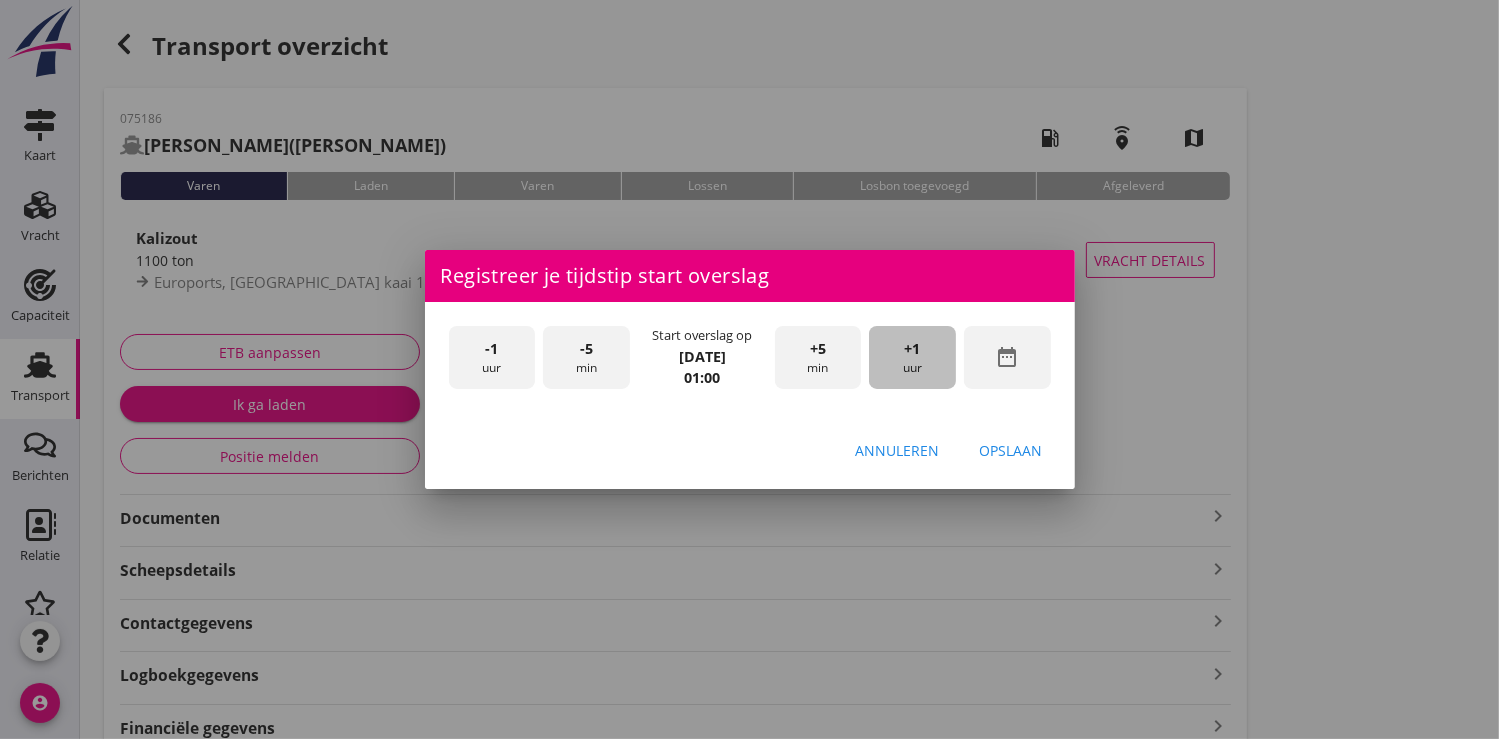 click on "+1" at bounding box center [913, 349] 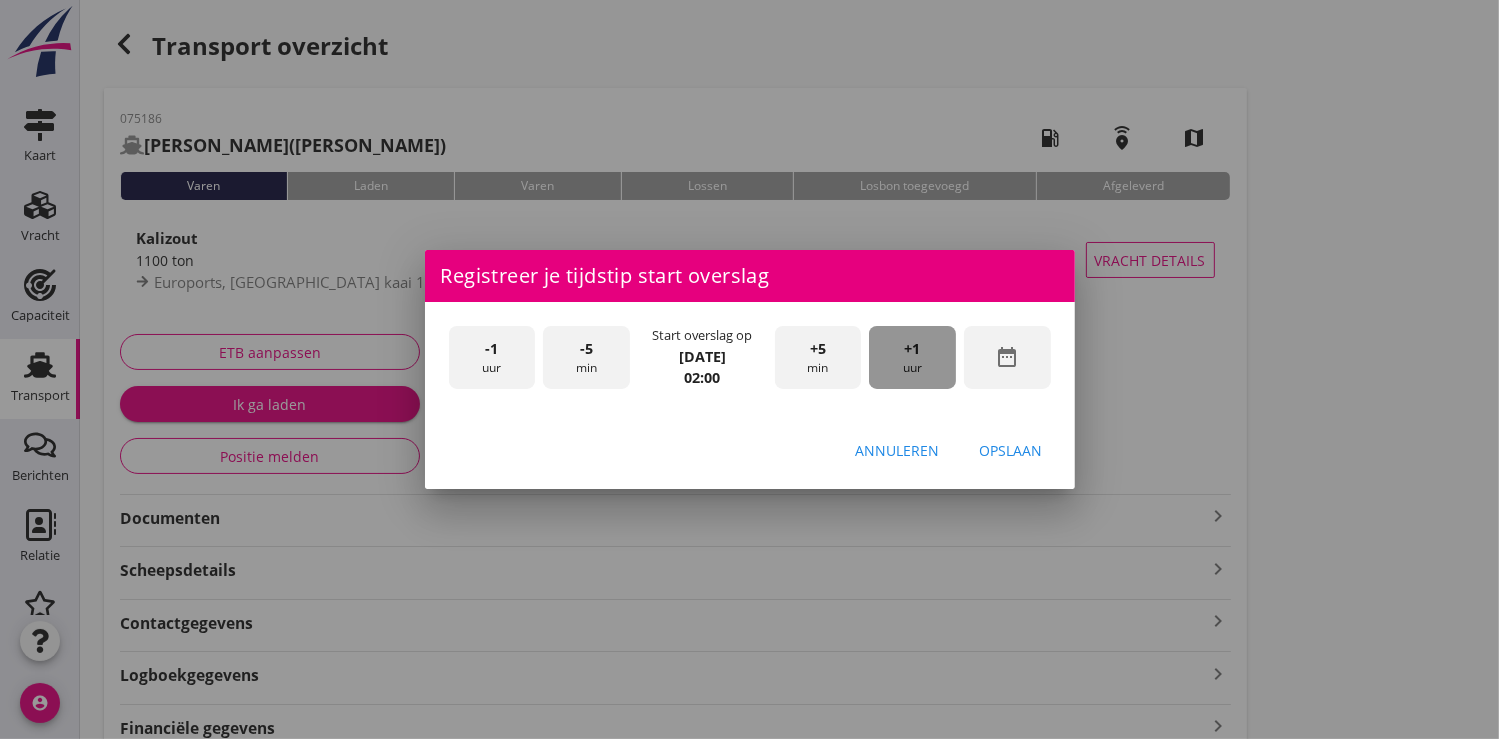 click on "+1" at bounding box center (913, 349) 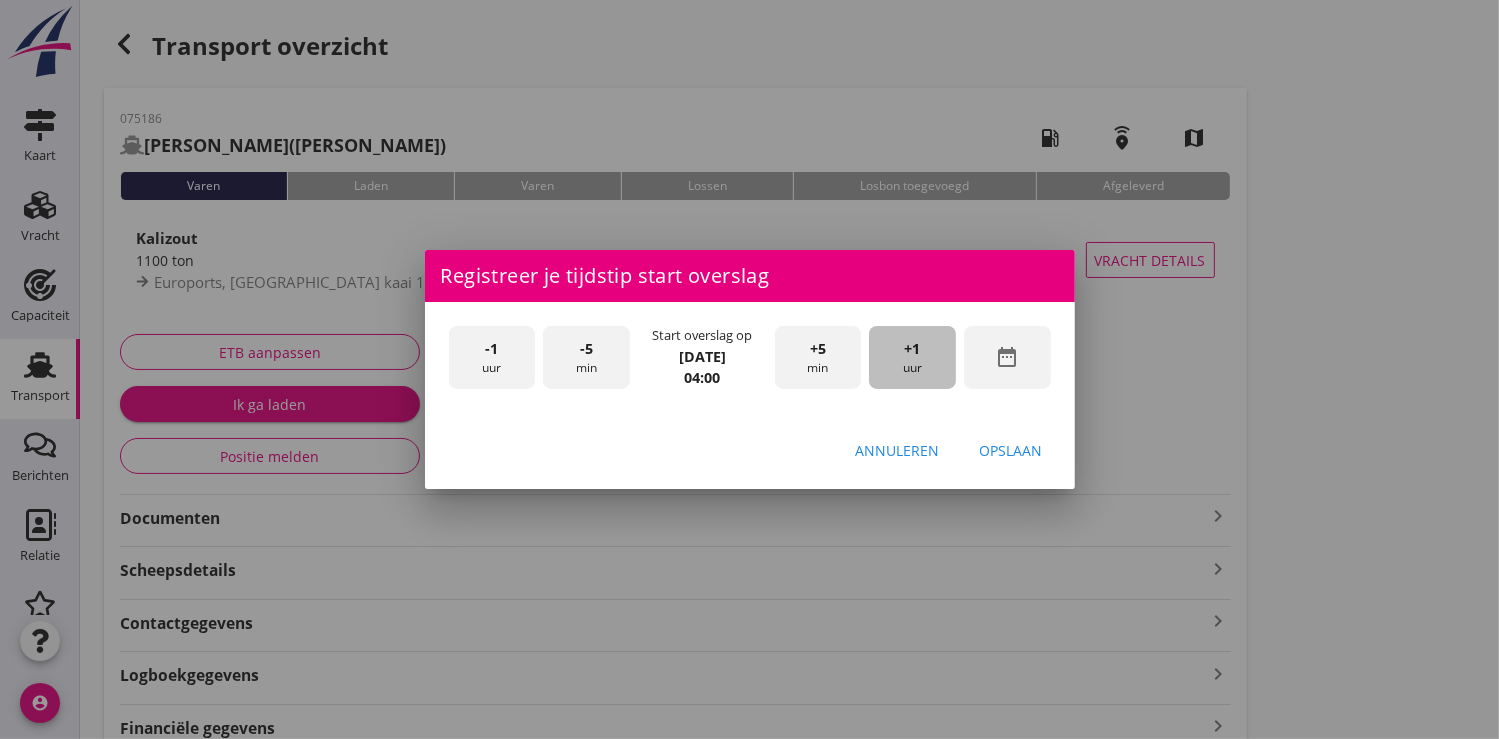 click on "+1" at bounding box center [913, 349] 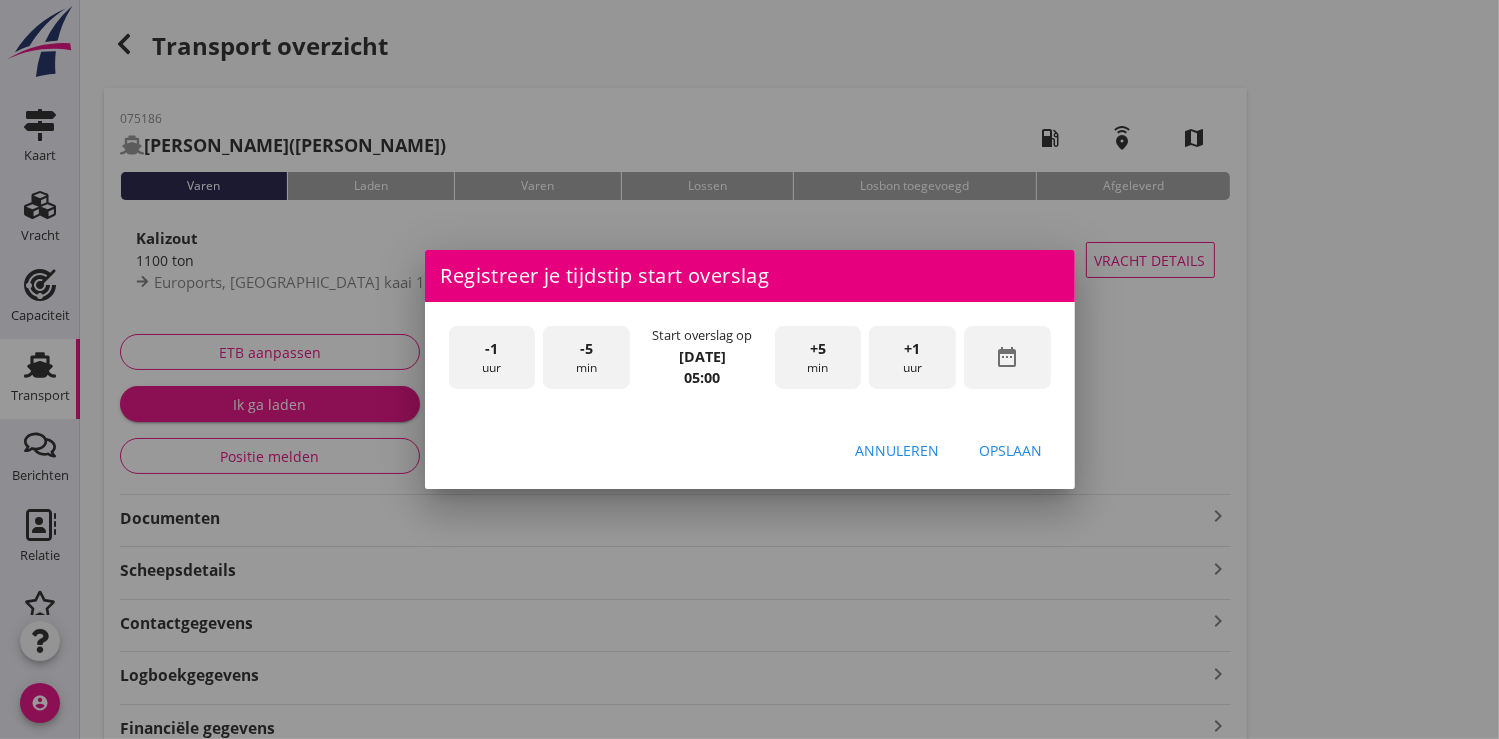 click on "+1" at bounding box center (913, 349) 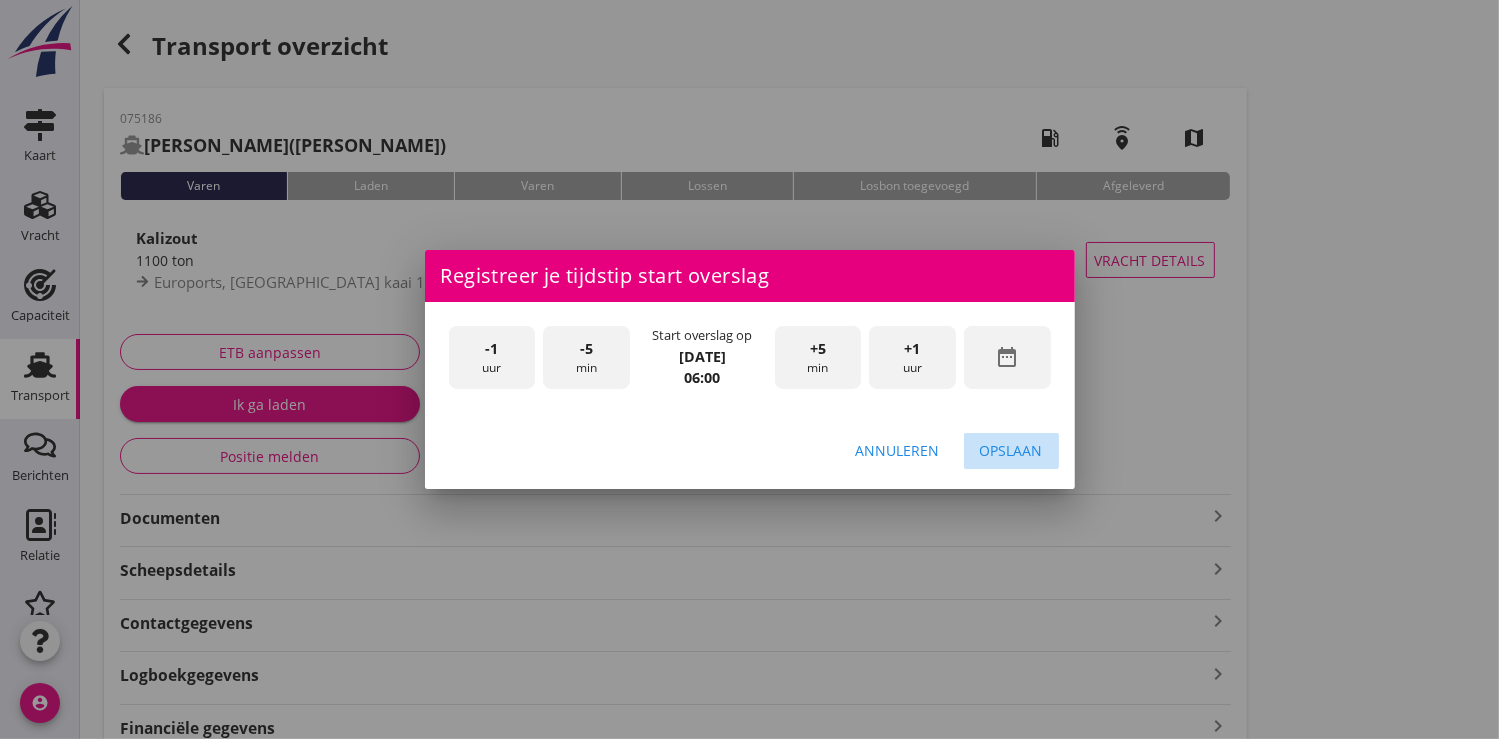 click on "Opslaan" at bounding box center [1011, 450] 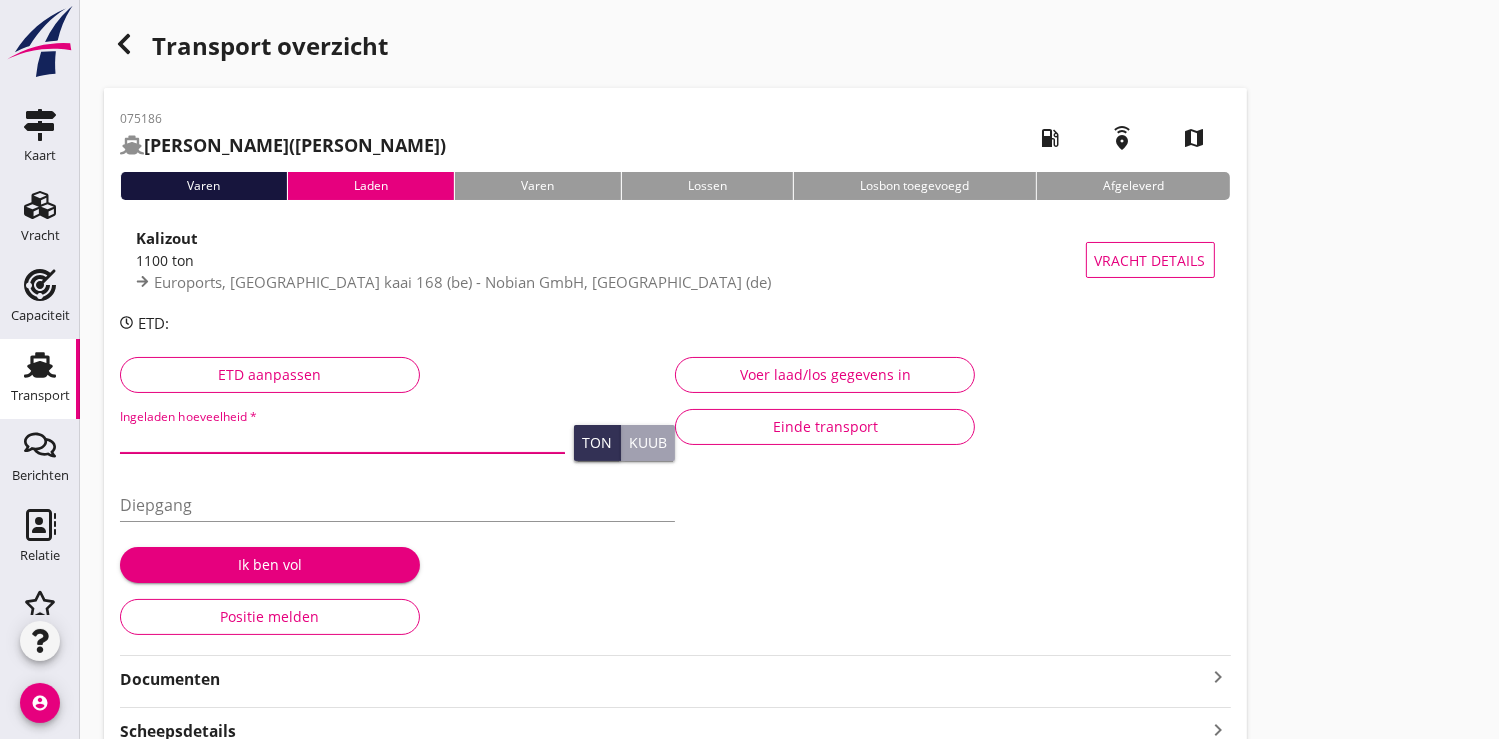 click at bounding box center (342, 437) 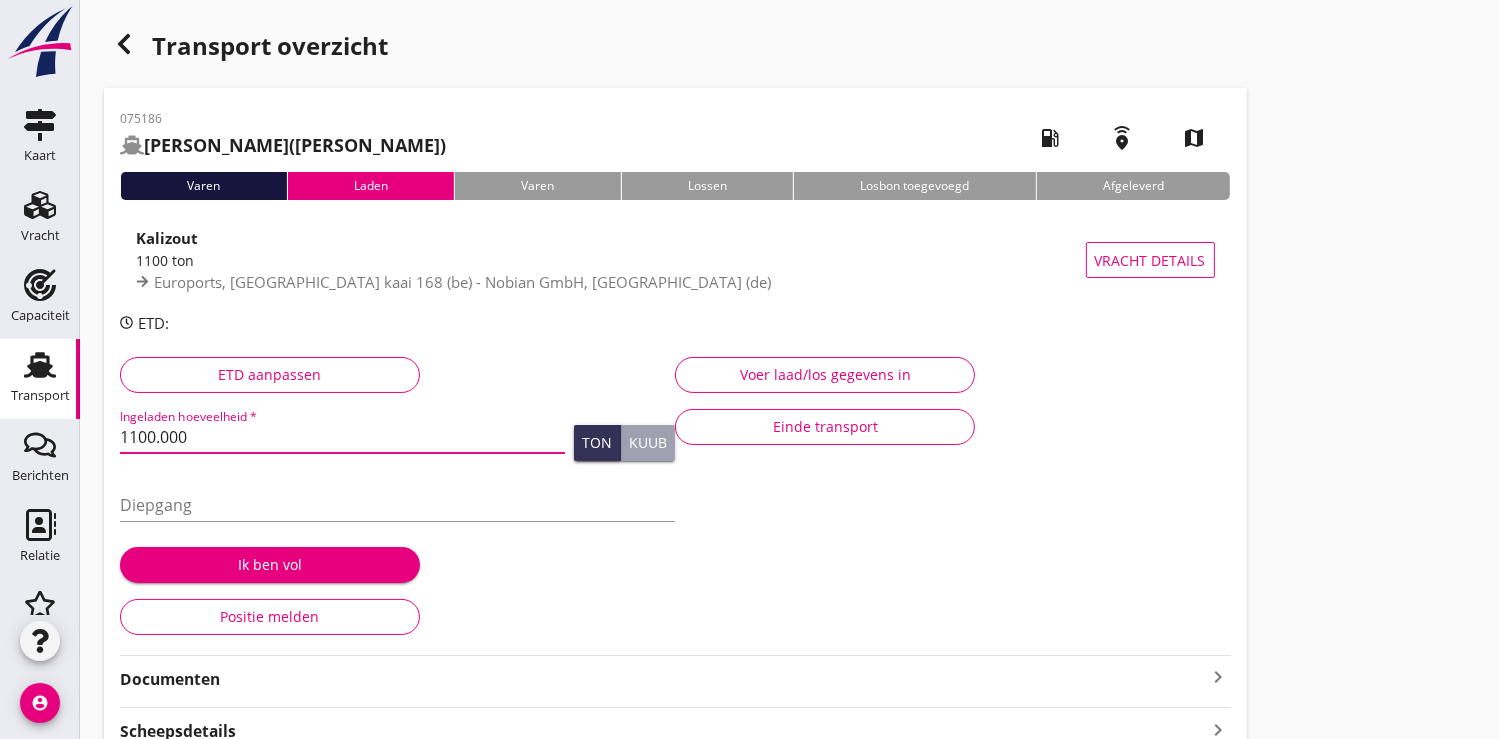 type on "1100.000" 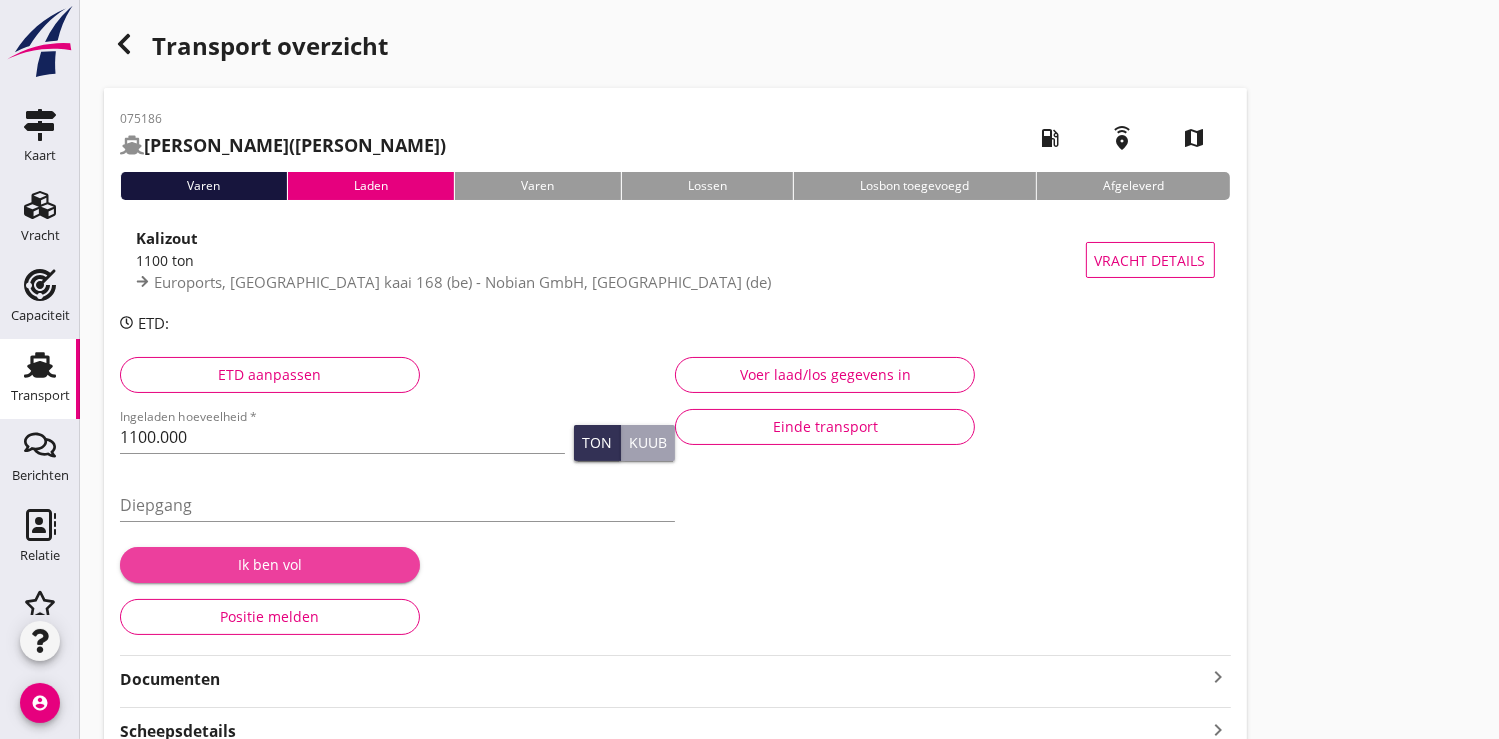 click on "Ik ben vol" at bounding box center (270, 564) 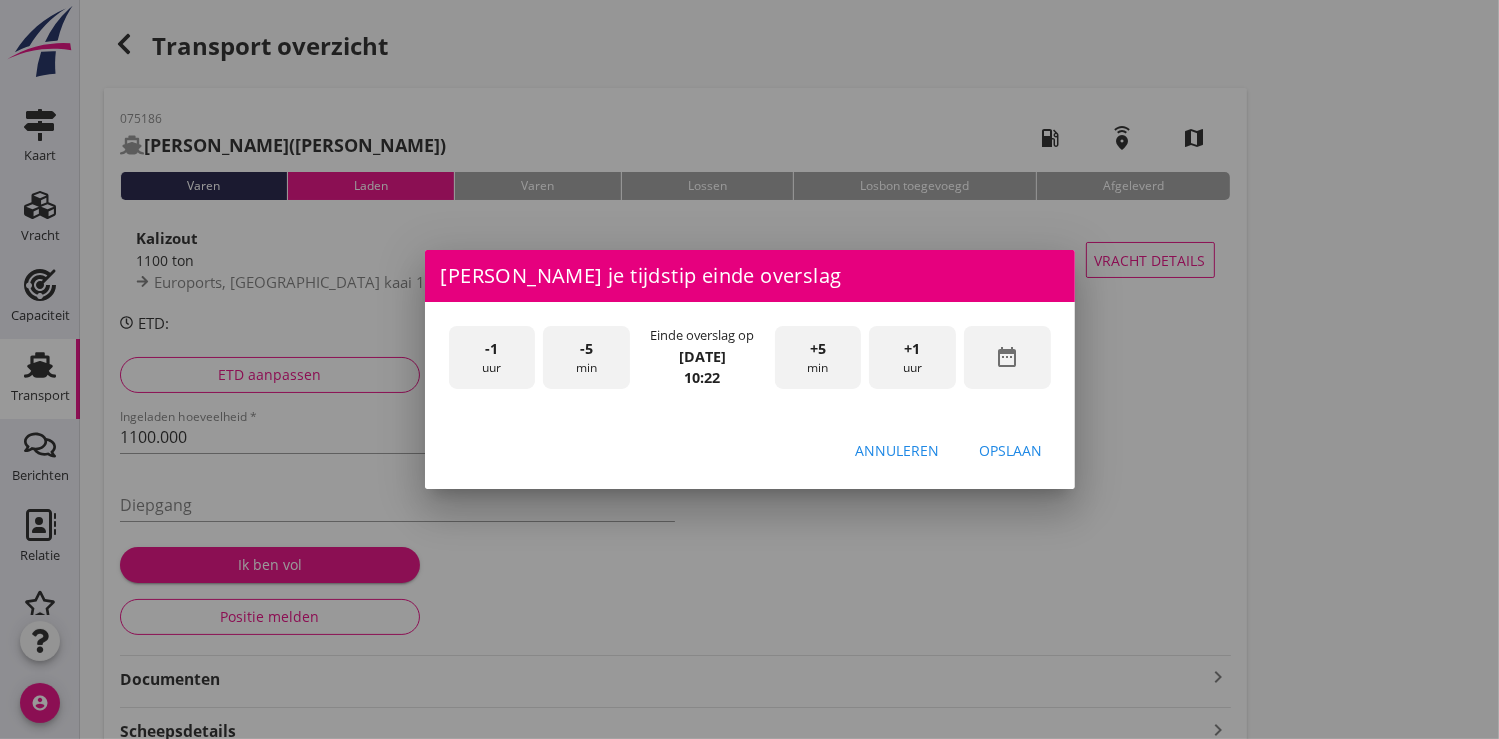 click on "date_range" at bounding box center (1007, 357) 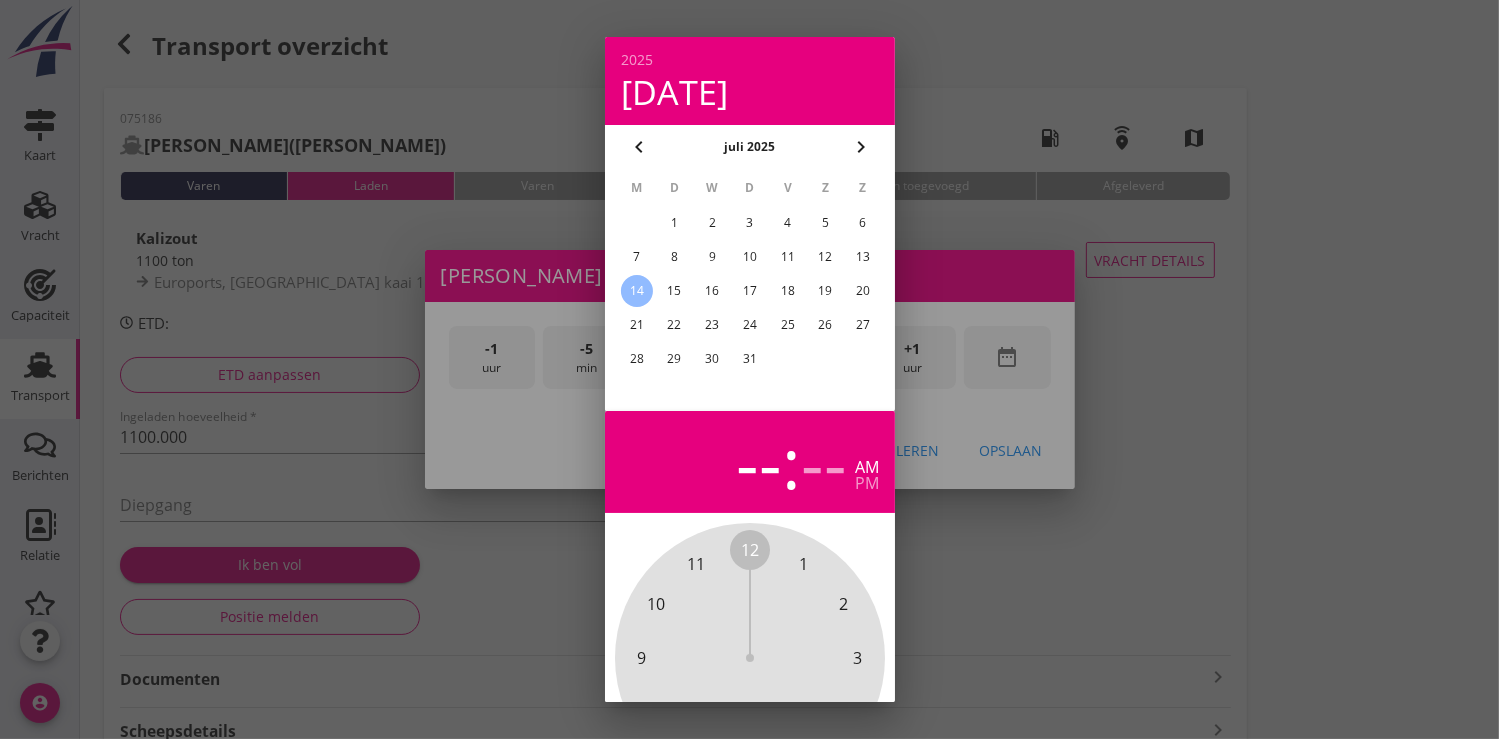 click on "11" at bounding box center (787, 257) 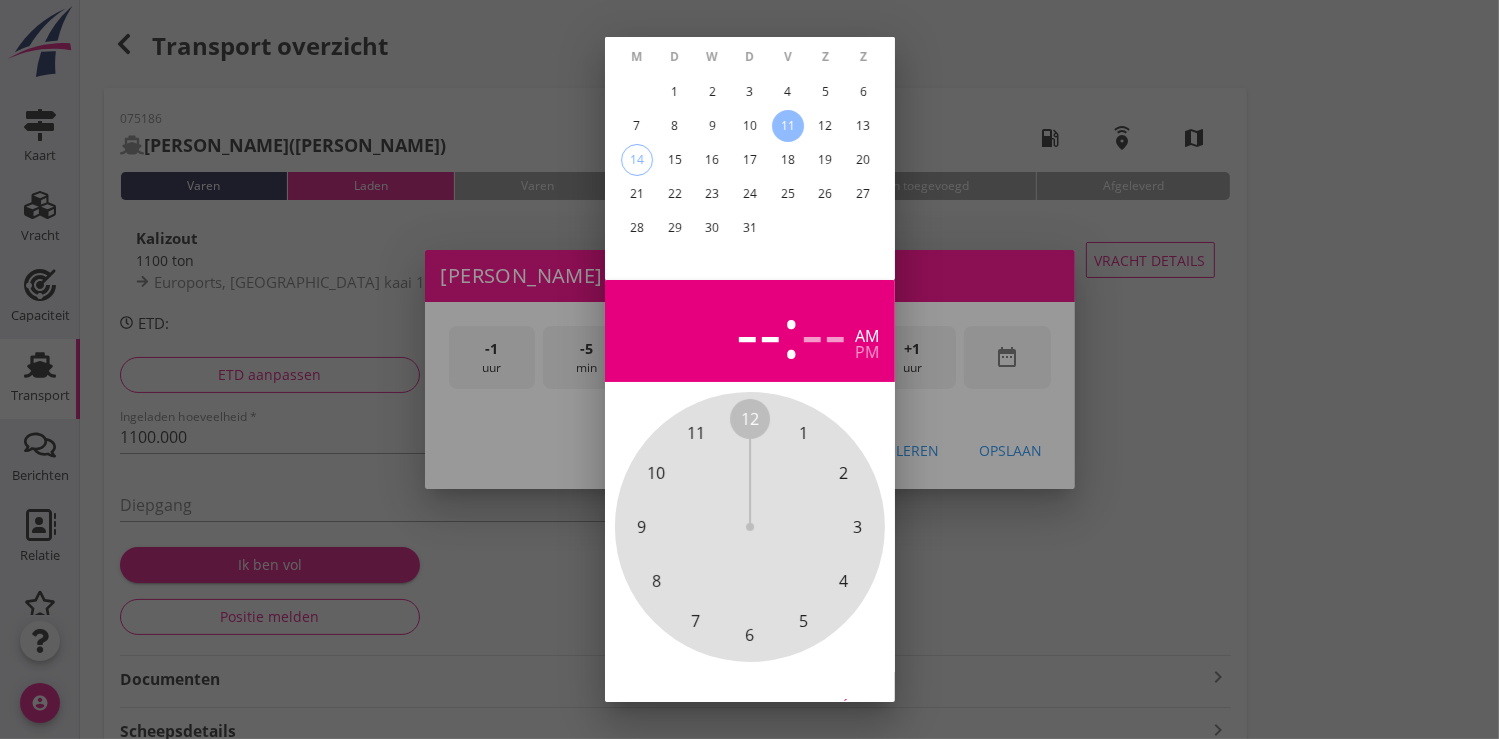 scroll, scrollTop: 185, scrollLeft: 0, axis: vertical 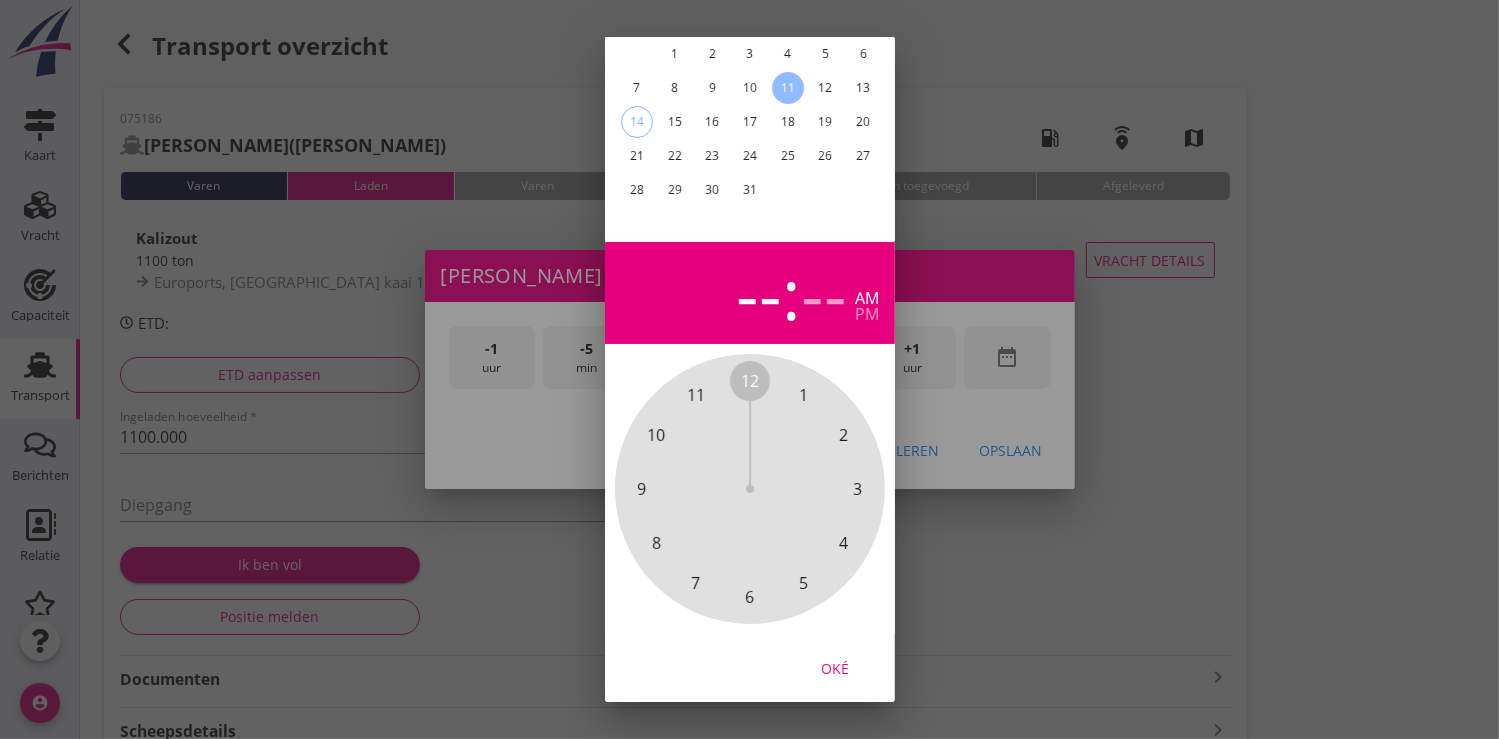 click on "Oké" at bounding box center [835, 667] 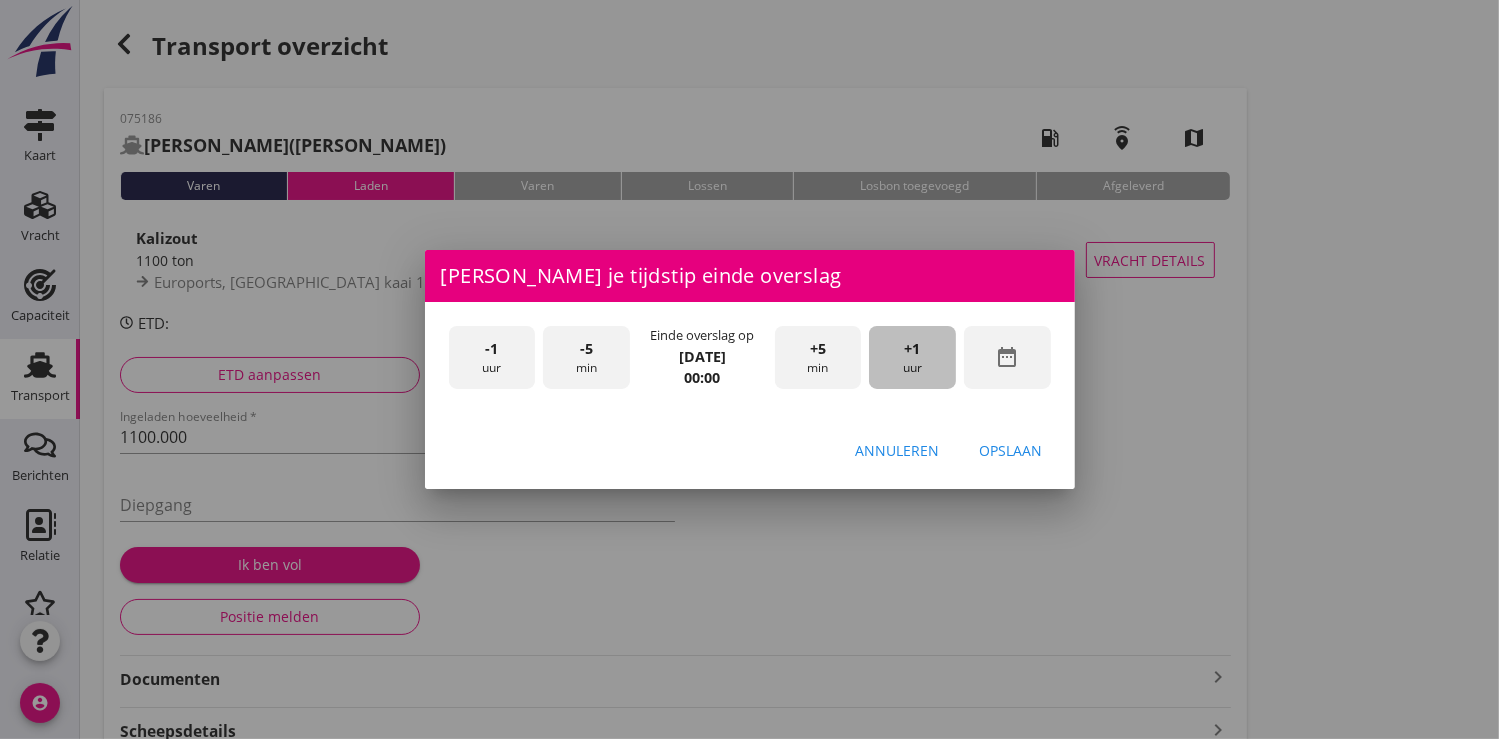 click on "+1  uur" at bounding box center (912, 357) 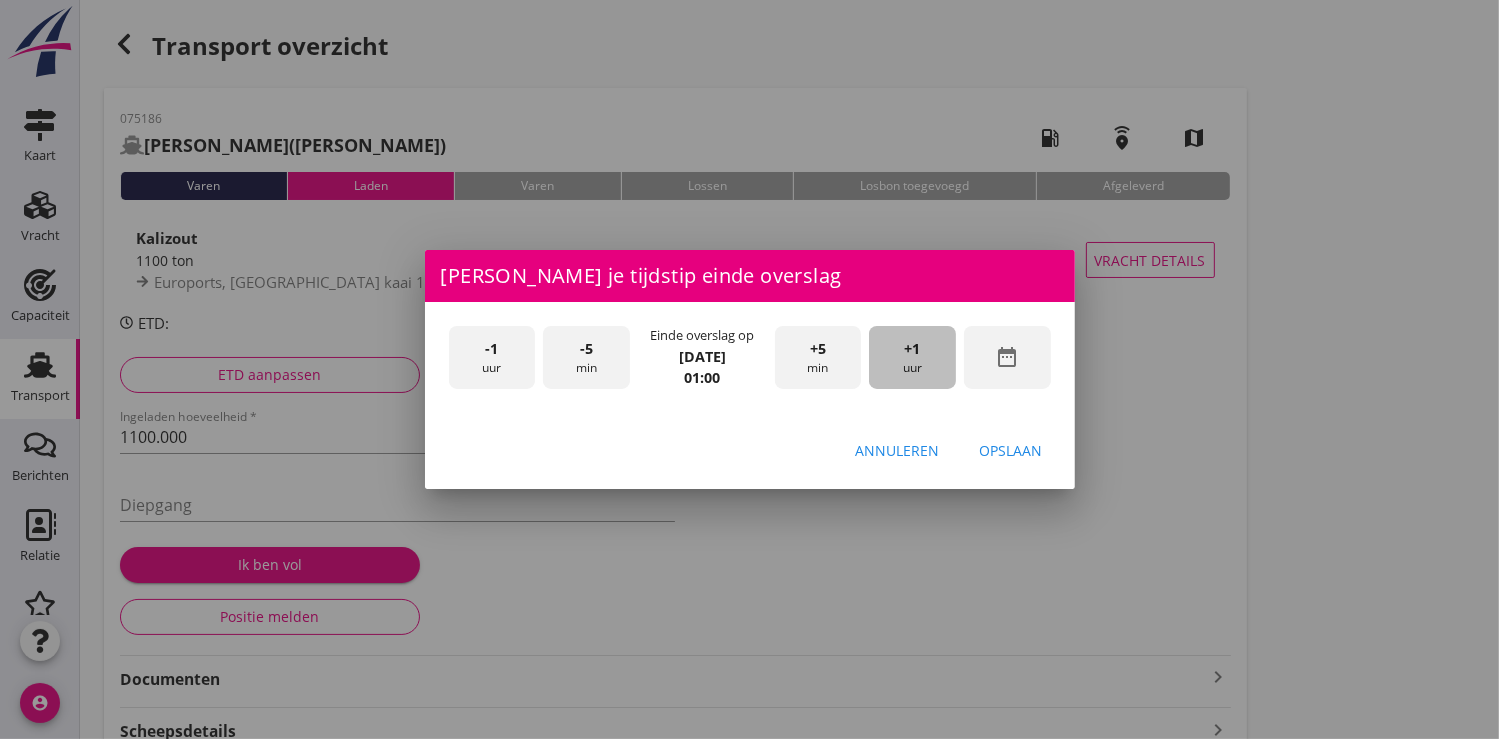 click on "+1  uur" at bounding box center [912, 357] 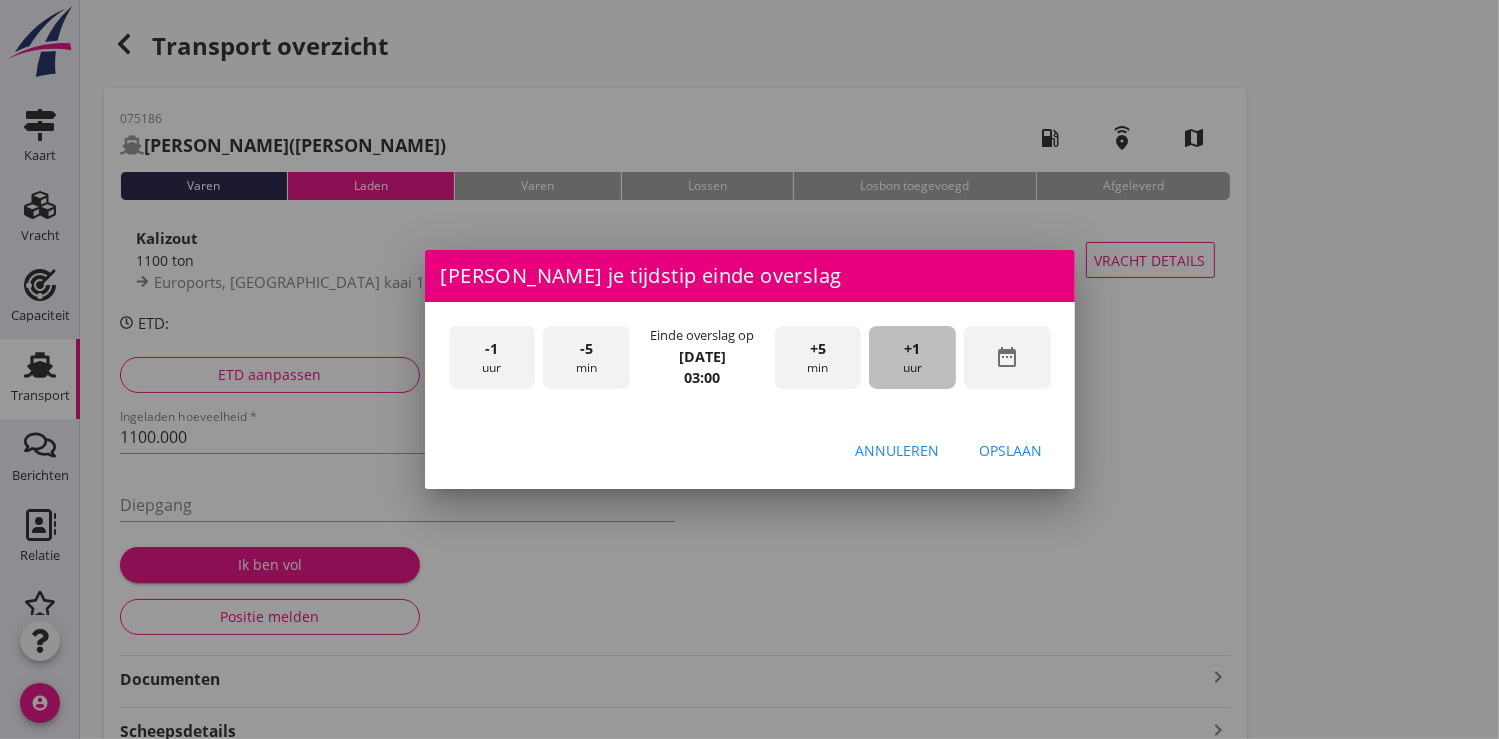 click on "+1  uur" at bounding box center [912, 357] 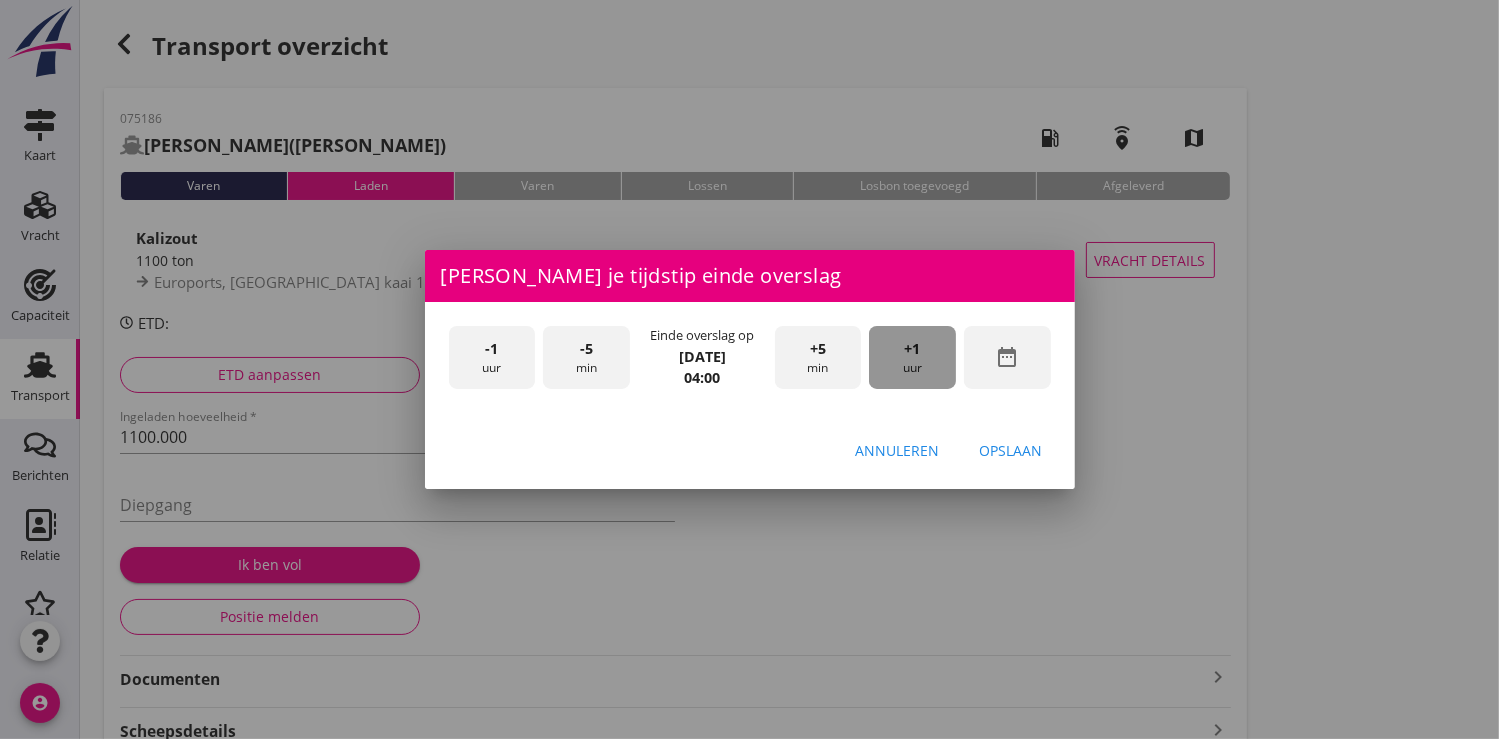 click on "+1  uur" at bounding box center [912, 357] 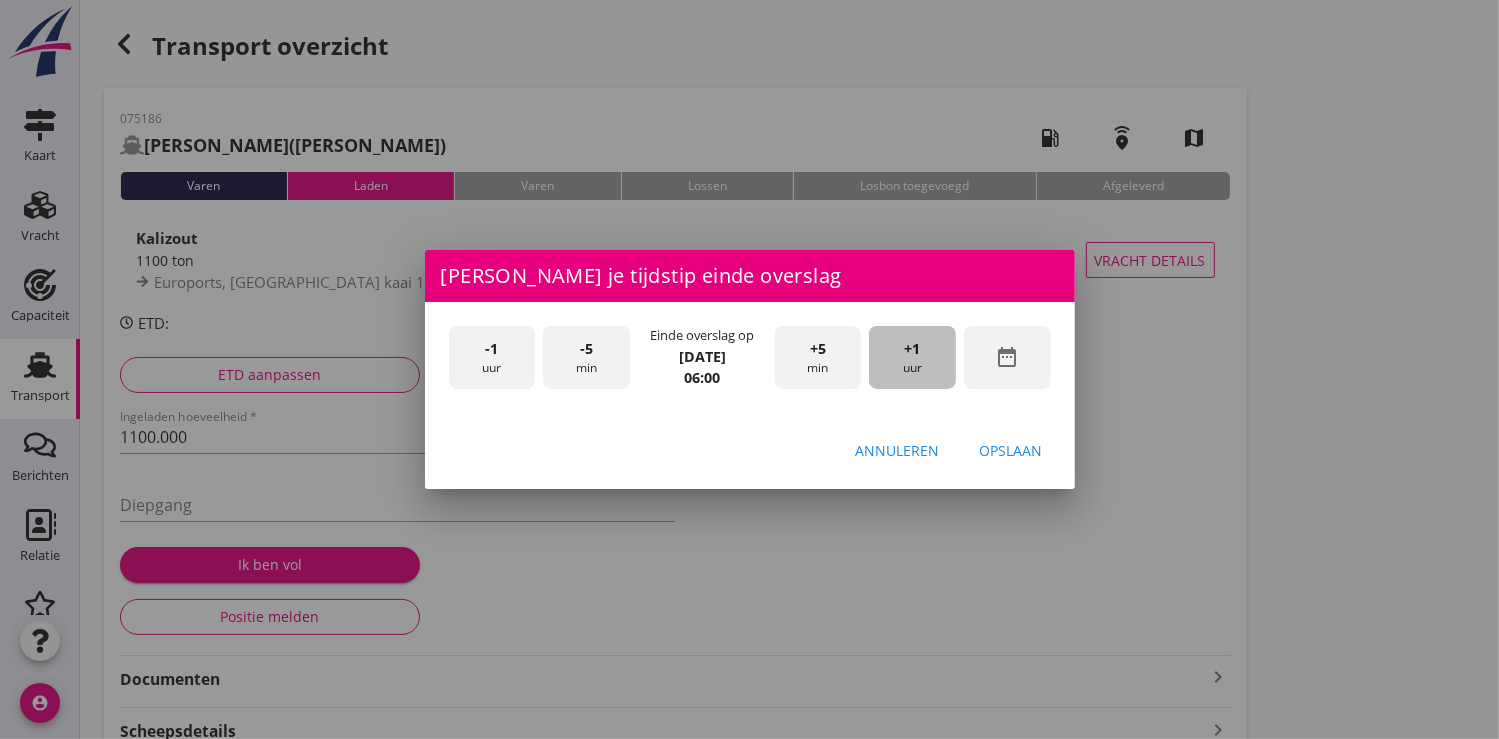 click on "+1  uur" at bounding box center [912, 357] 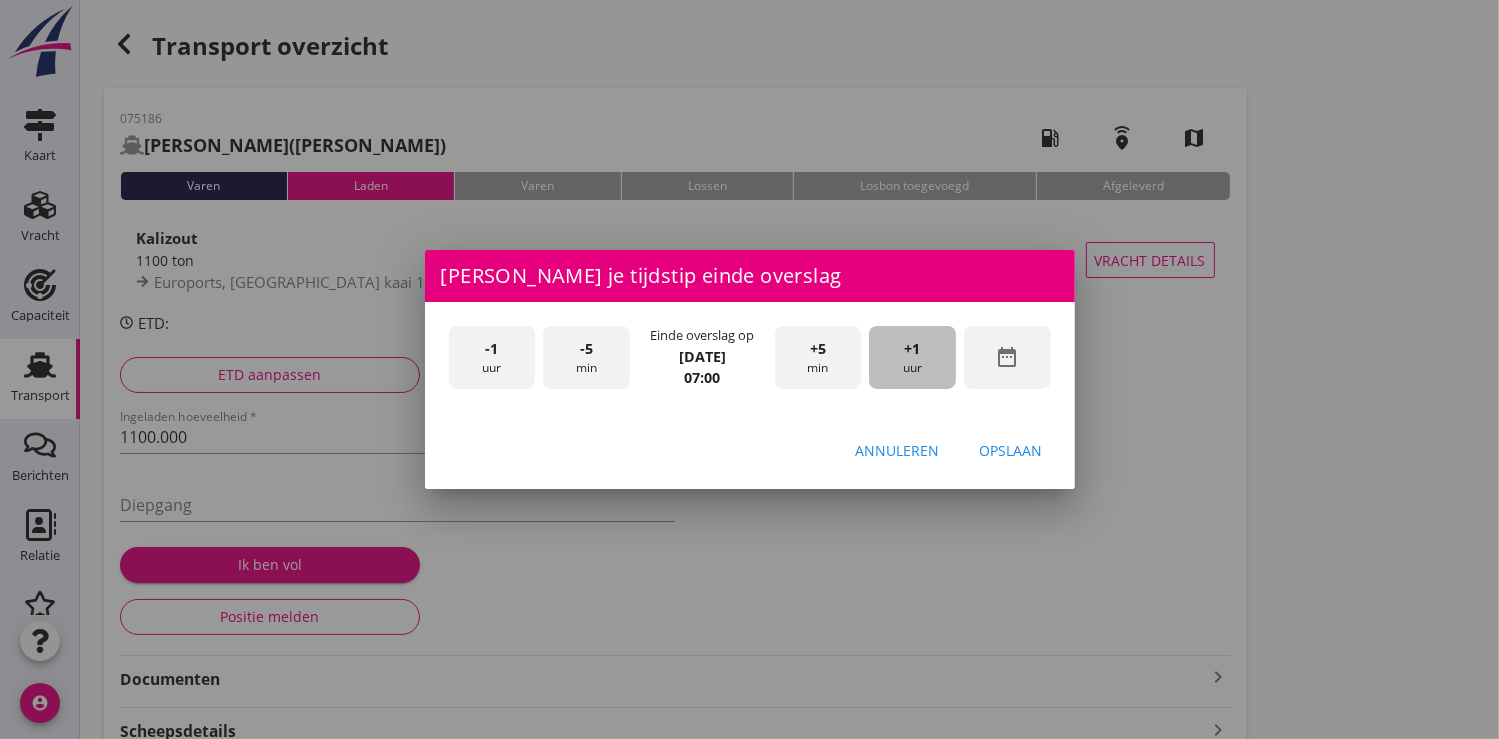 click on "+1  uur" at bounding box center [912, 357] 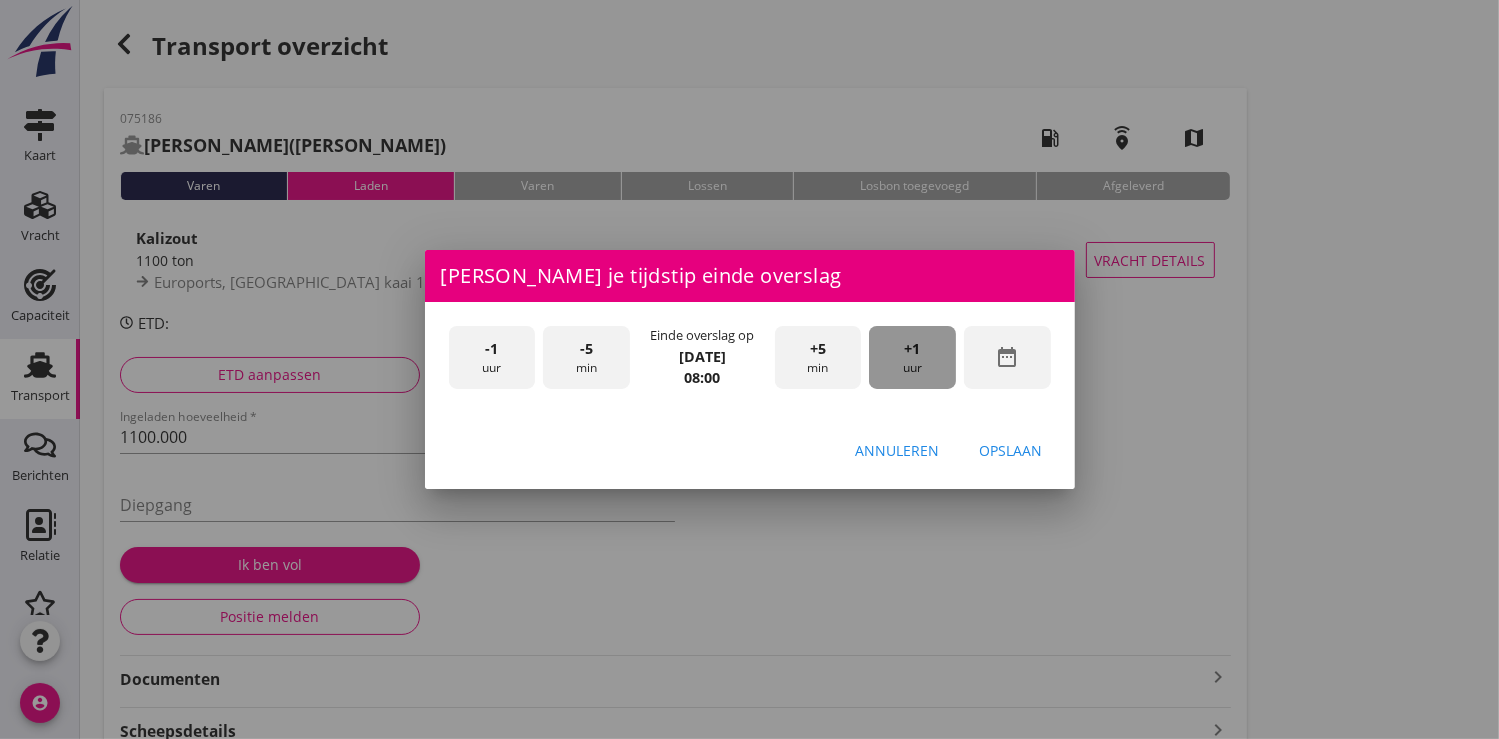click on "+1  uur" at bounding box center [912, 357] 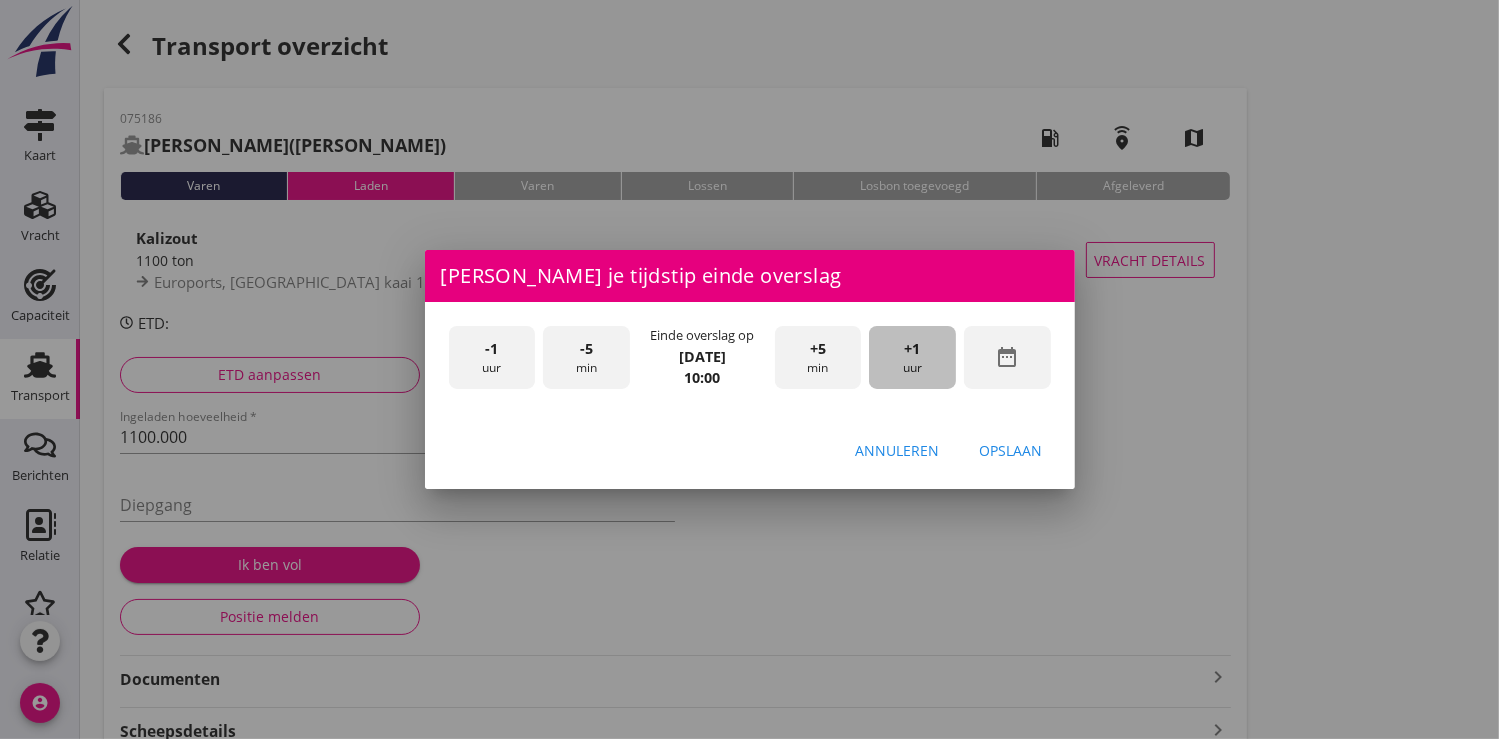 click on "+1  uur" at bounding box center (912, 357) 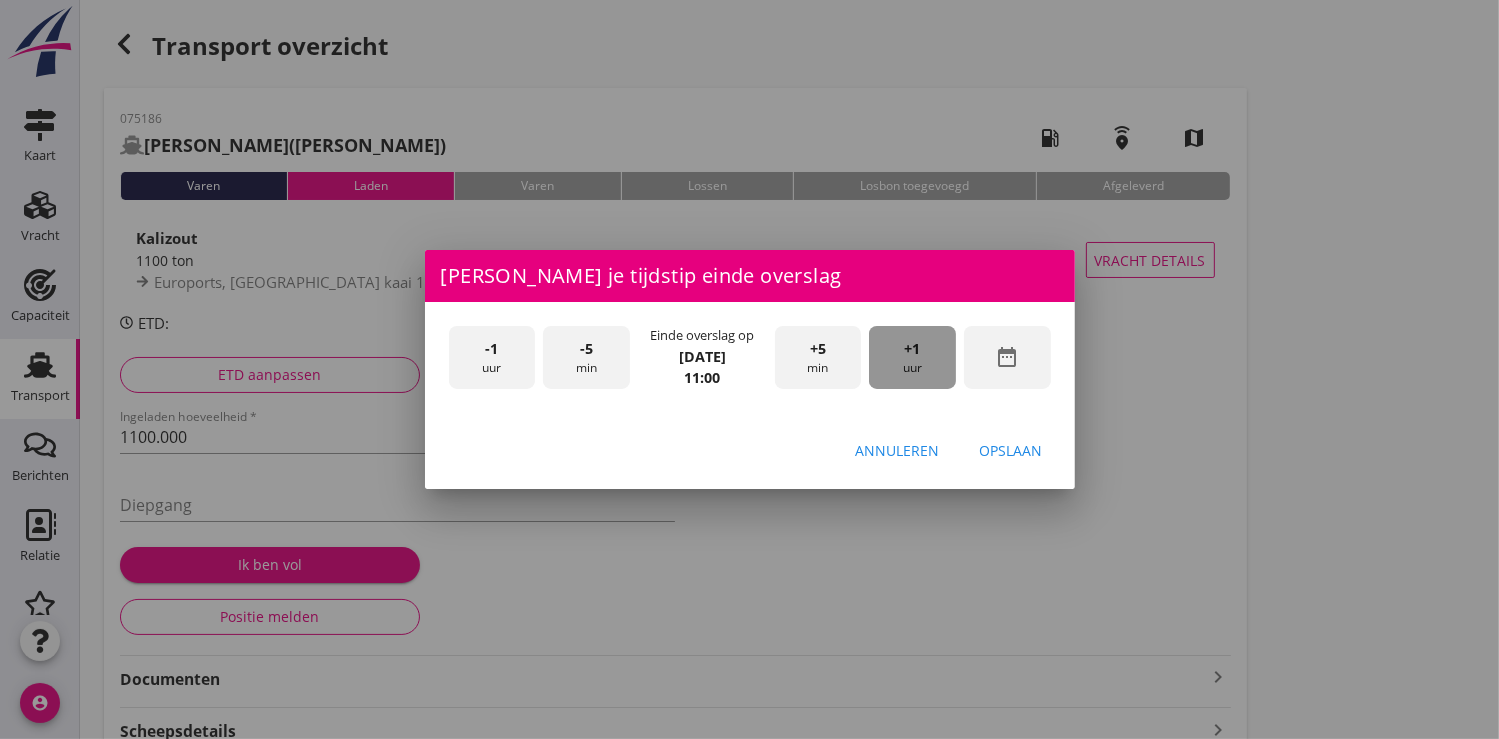 click on "+1  uur" at bounding box center [912, 357] 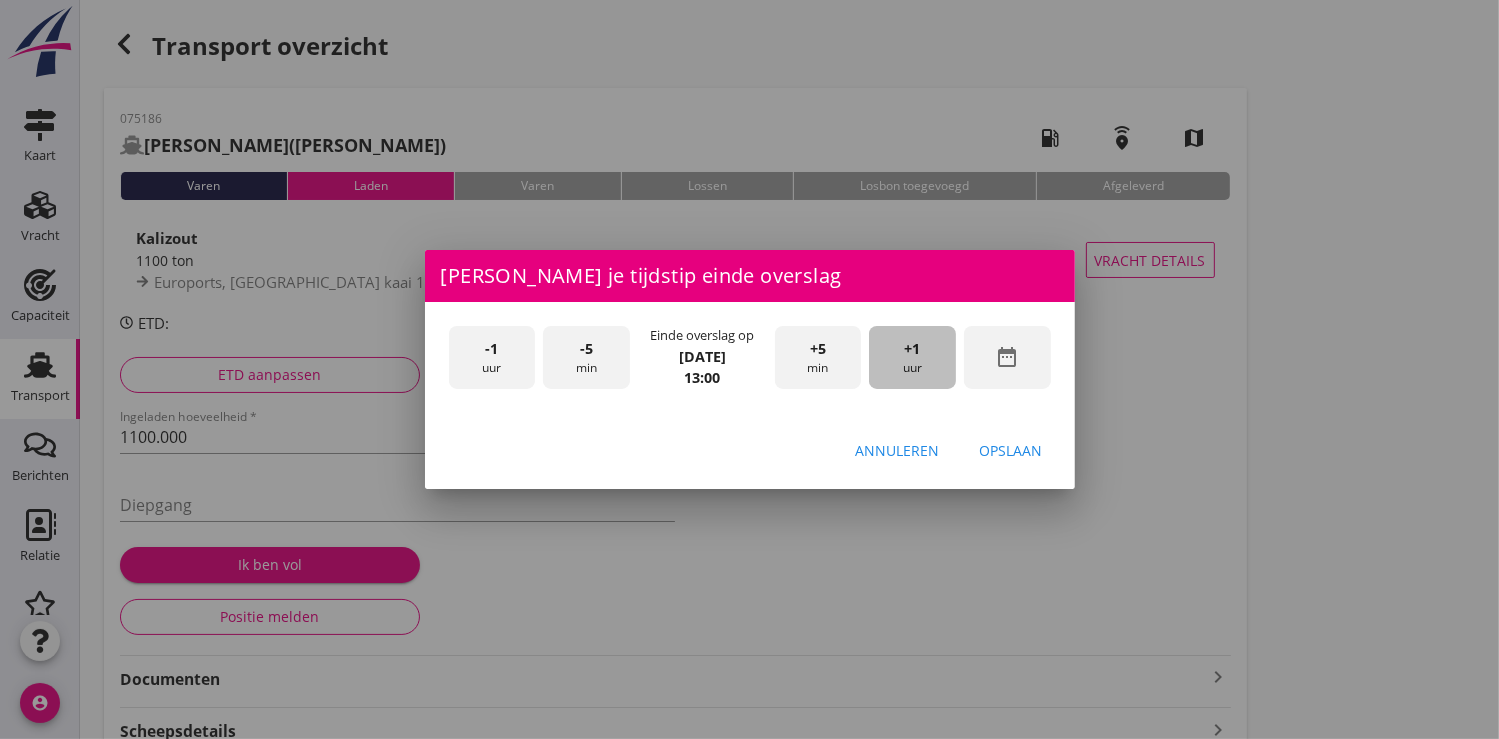 click on "+1  uur" at bounding box center (912, 357) 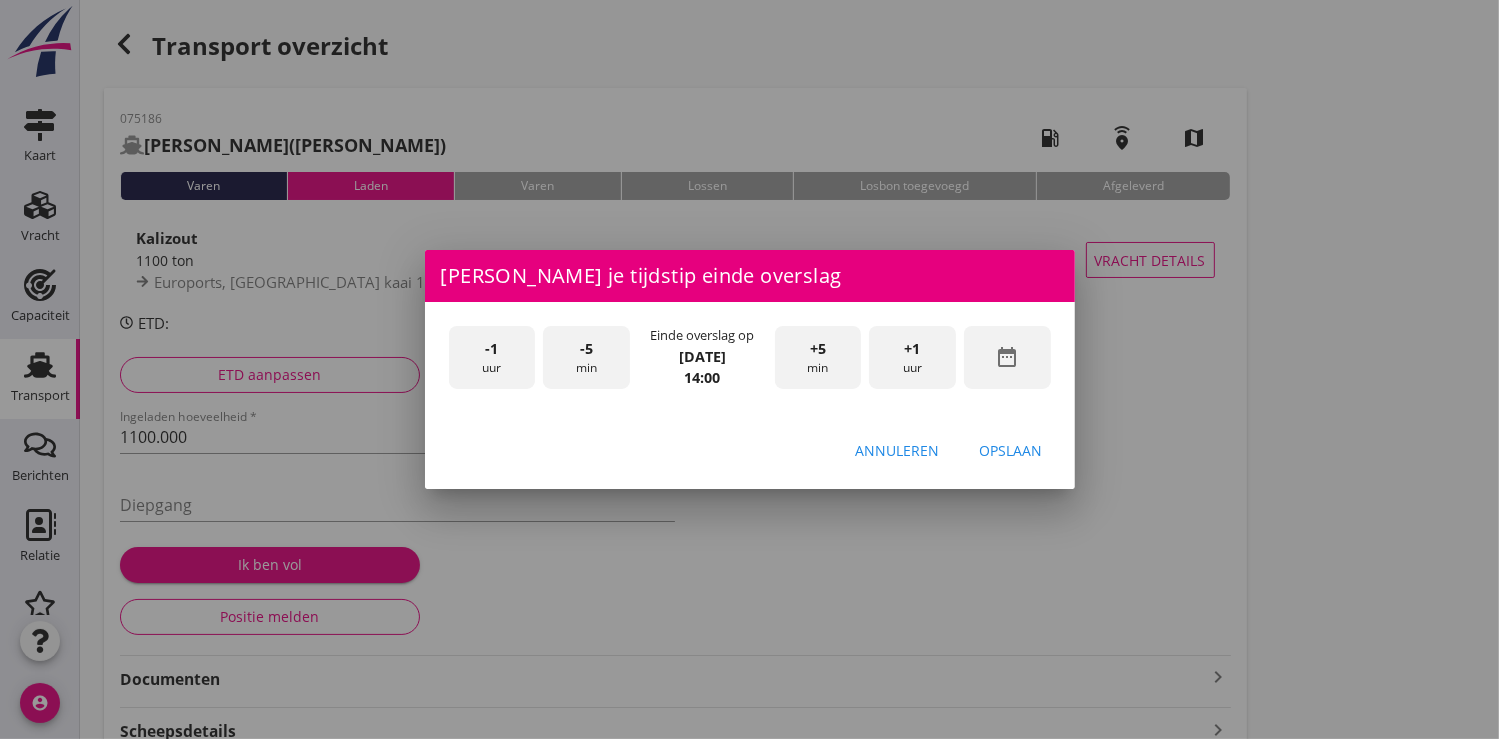 click on "Opslaan" at bounding box center (1011, 450) 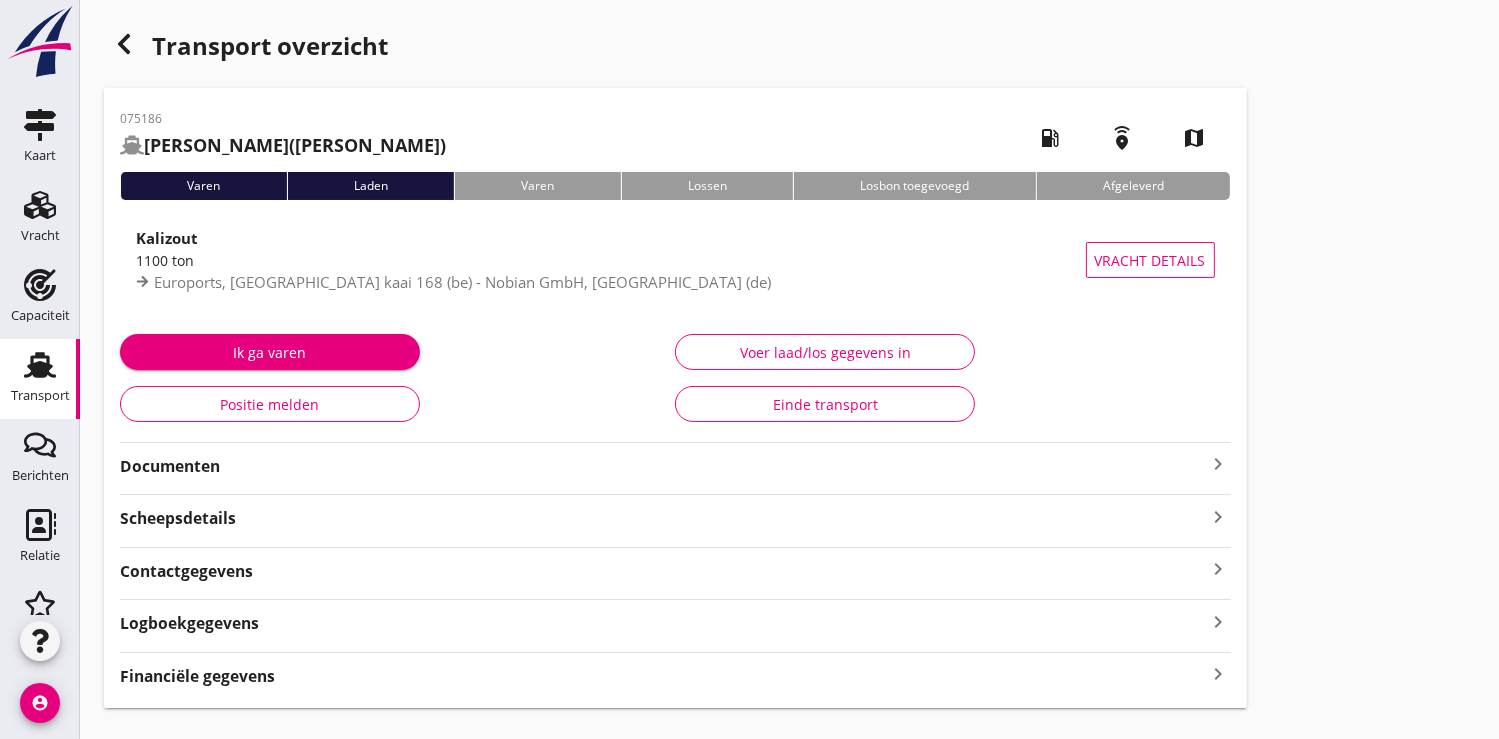 click on "Ik ga varen" at bounding box center (270, 352) 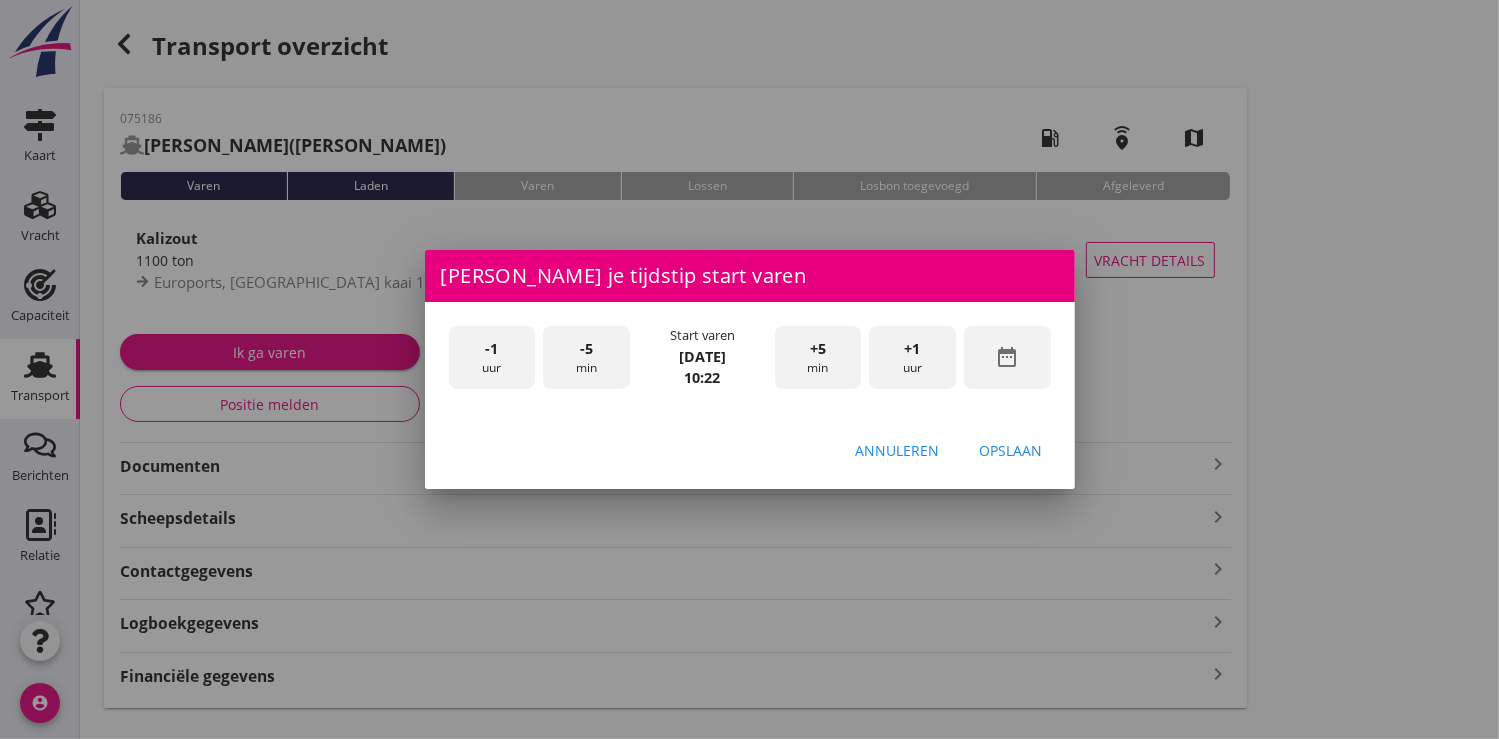click on "date_range" at bounding box center (1007, 357) 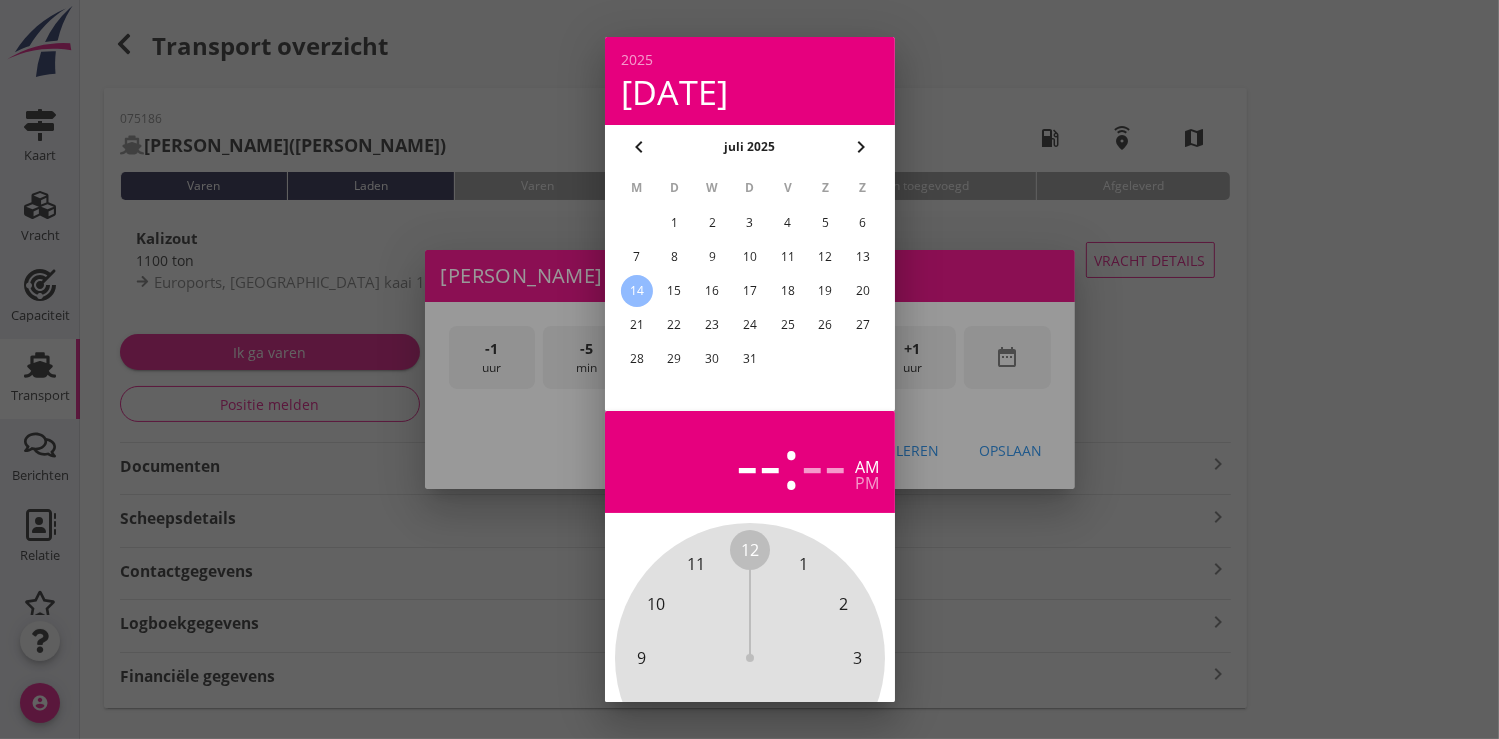 click on "11" at bounding box center (787, 257) 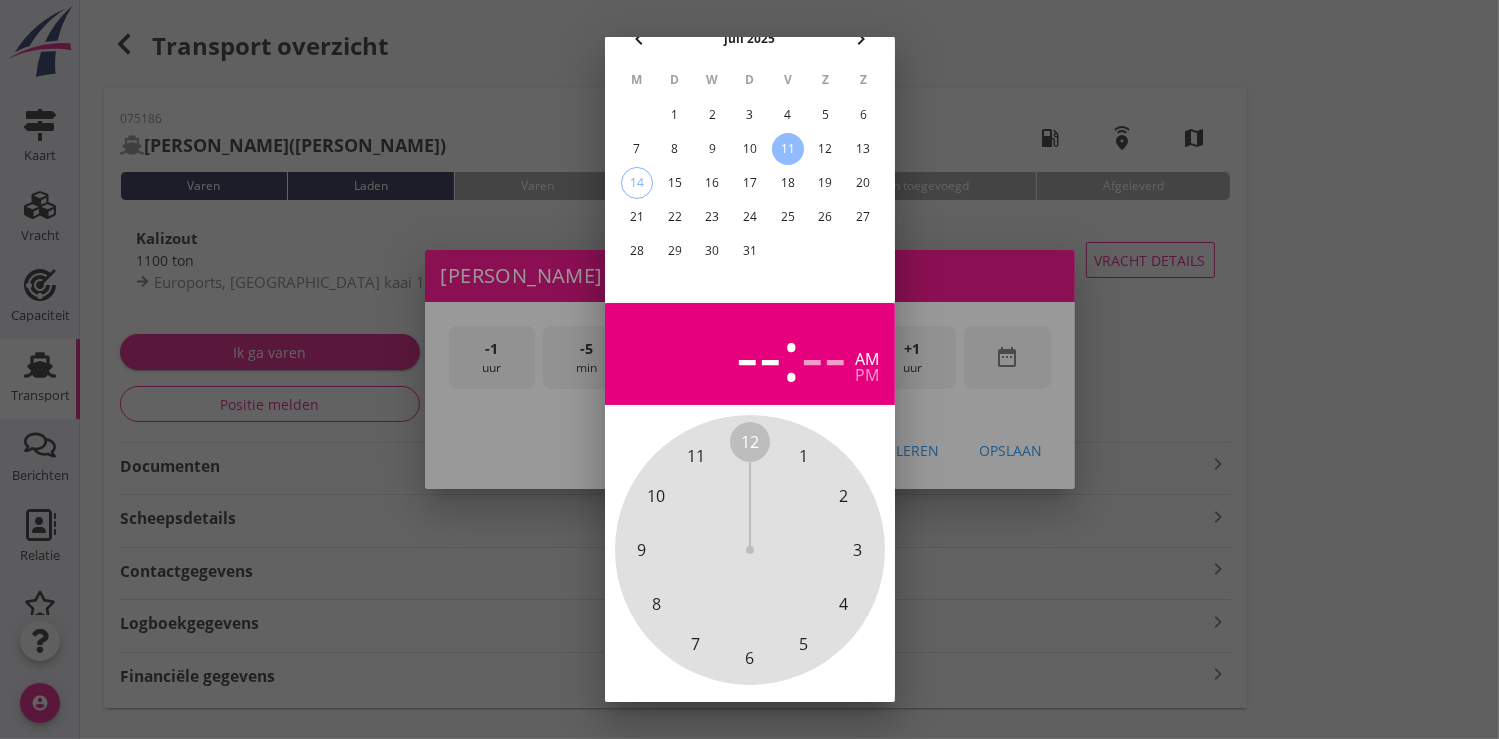 scroll, scrollTop: 185, scrollLeft: 0, axis: vertical 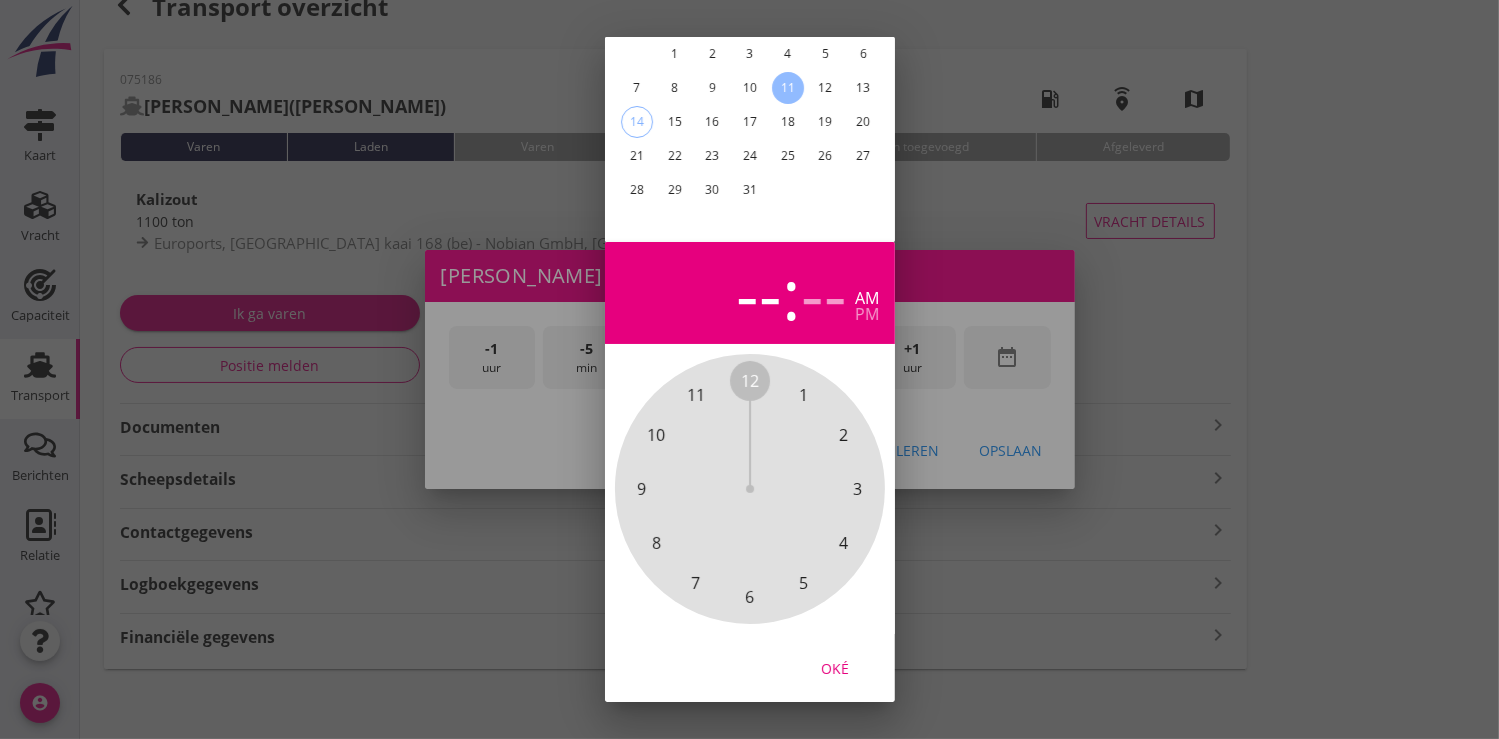 drag, startPoint x: 824, startPoint y: 647, endPoint x: 832, endPoint y: 635, distance: 14.422205 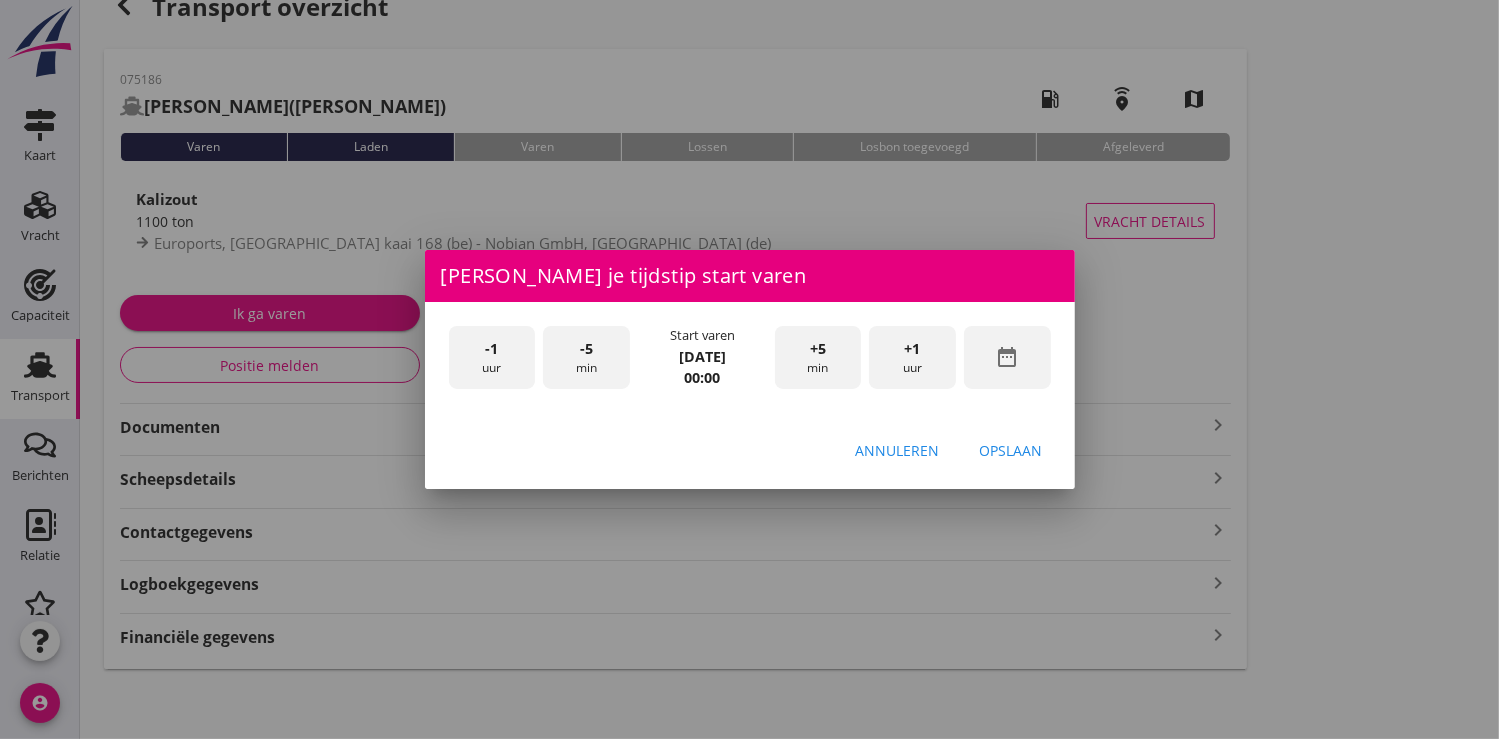 click on "+1" at bounding box center [913, 349] 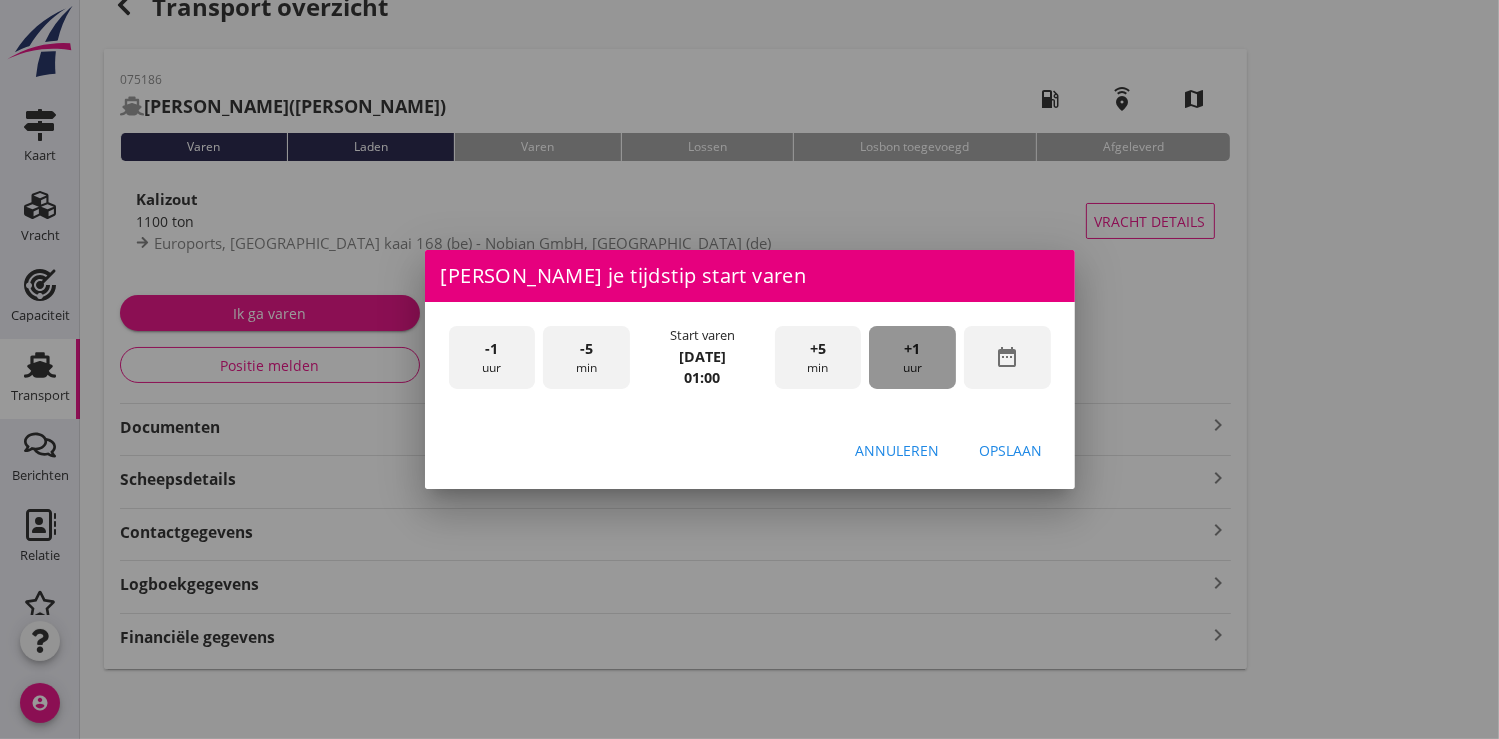 click on "+1" at bounding box center [913, 349] 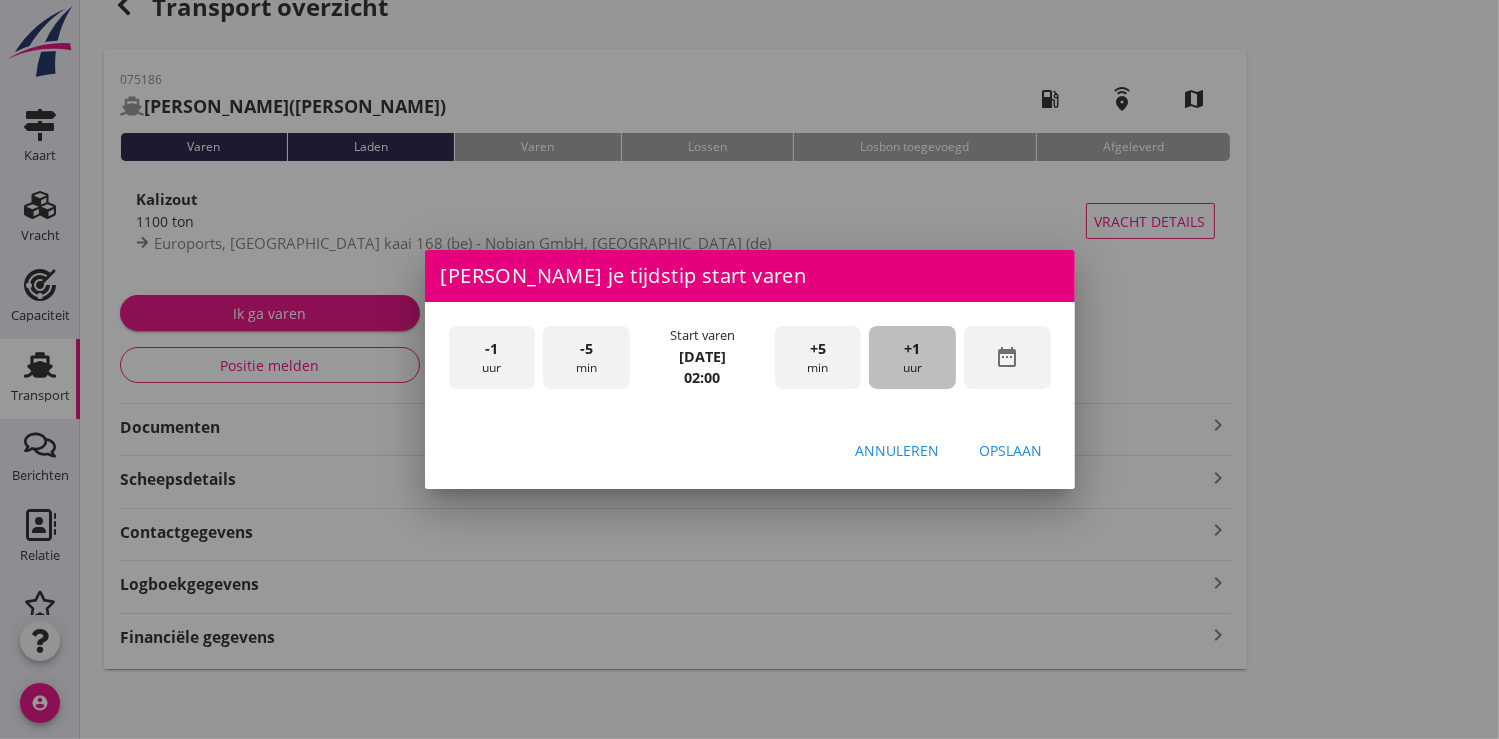 click on "+1" at bounding box center [913, 349] 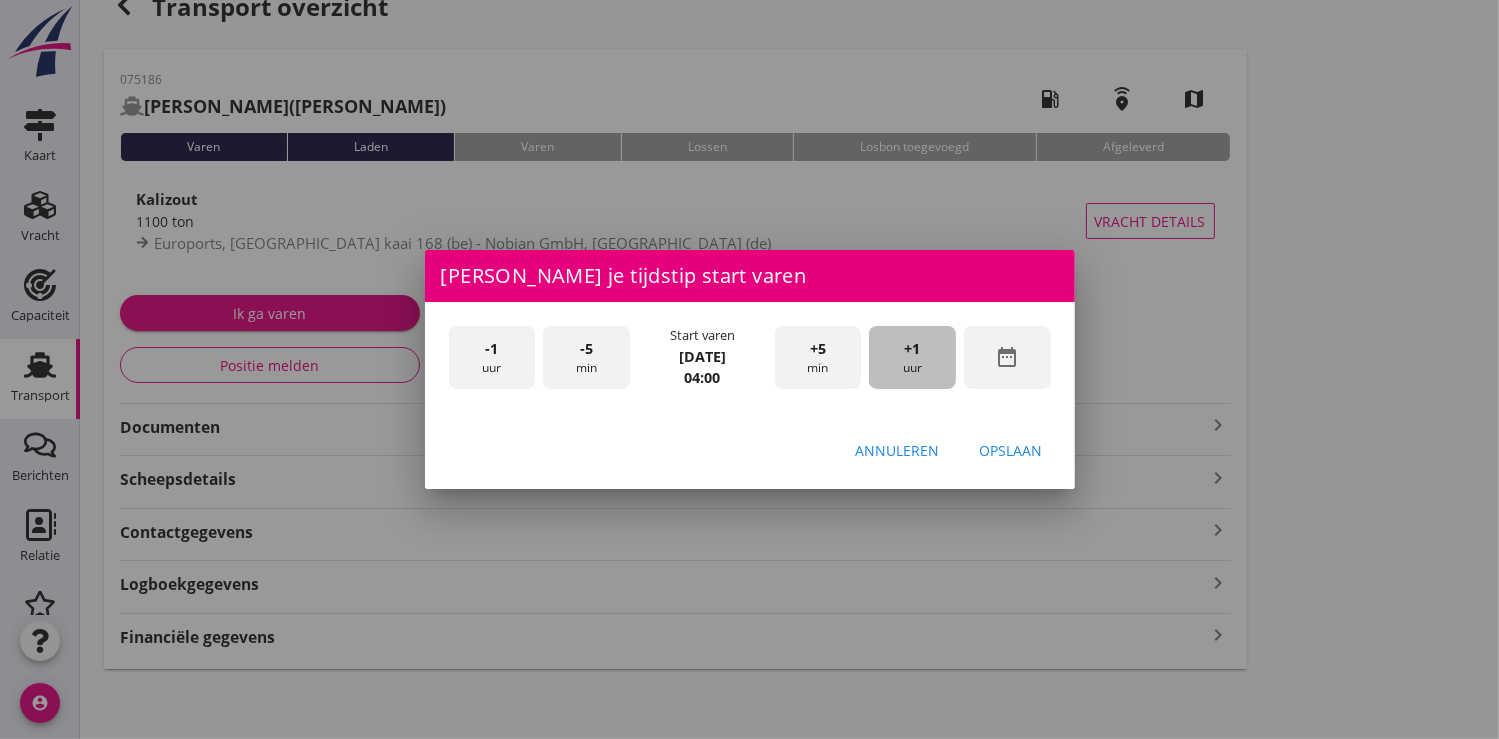 click on "+1" at bounding box center (913, 349) 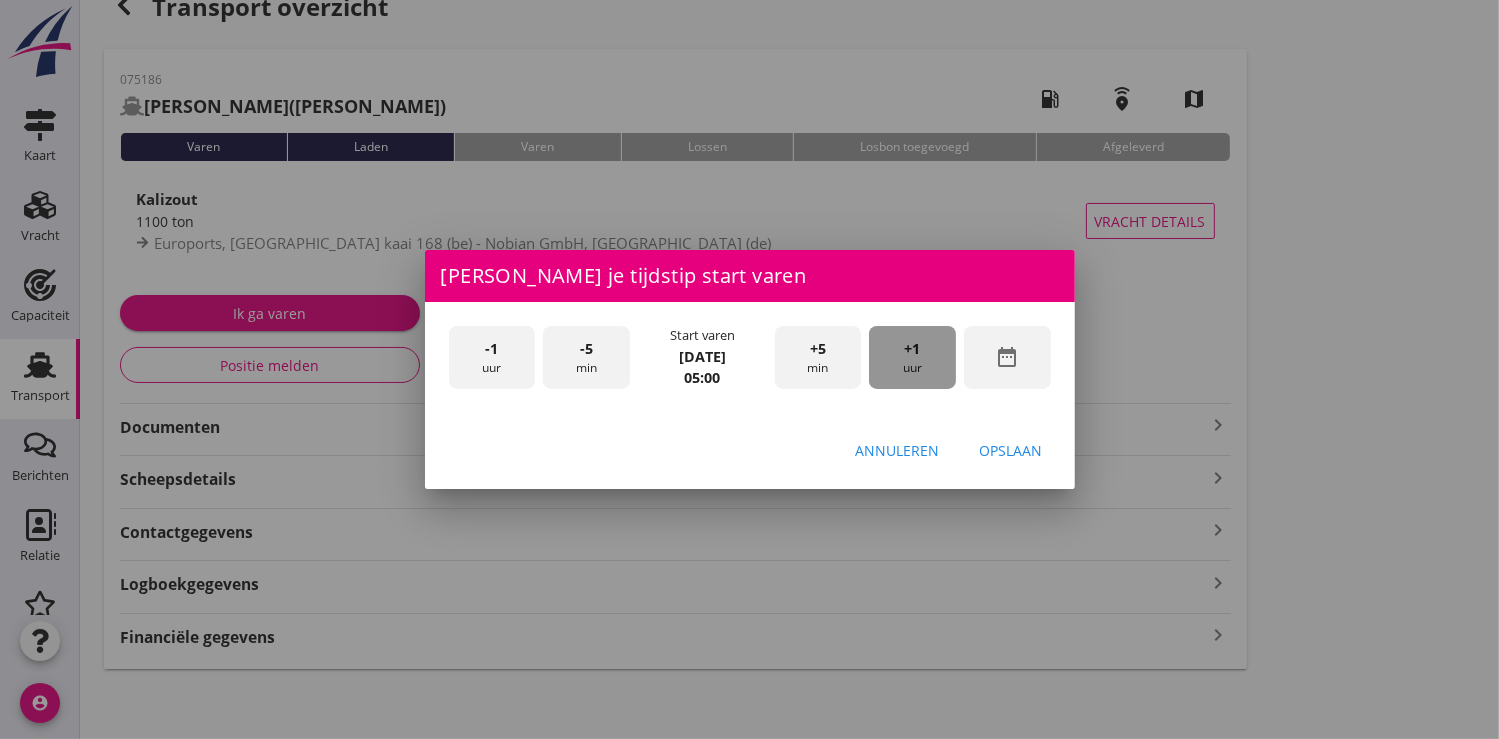 click on "+1" at bounding box center [913, 349] 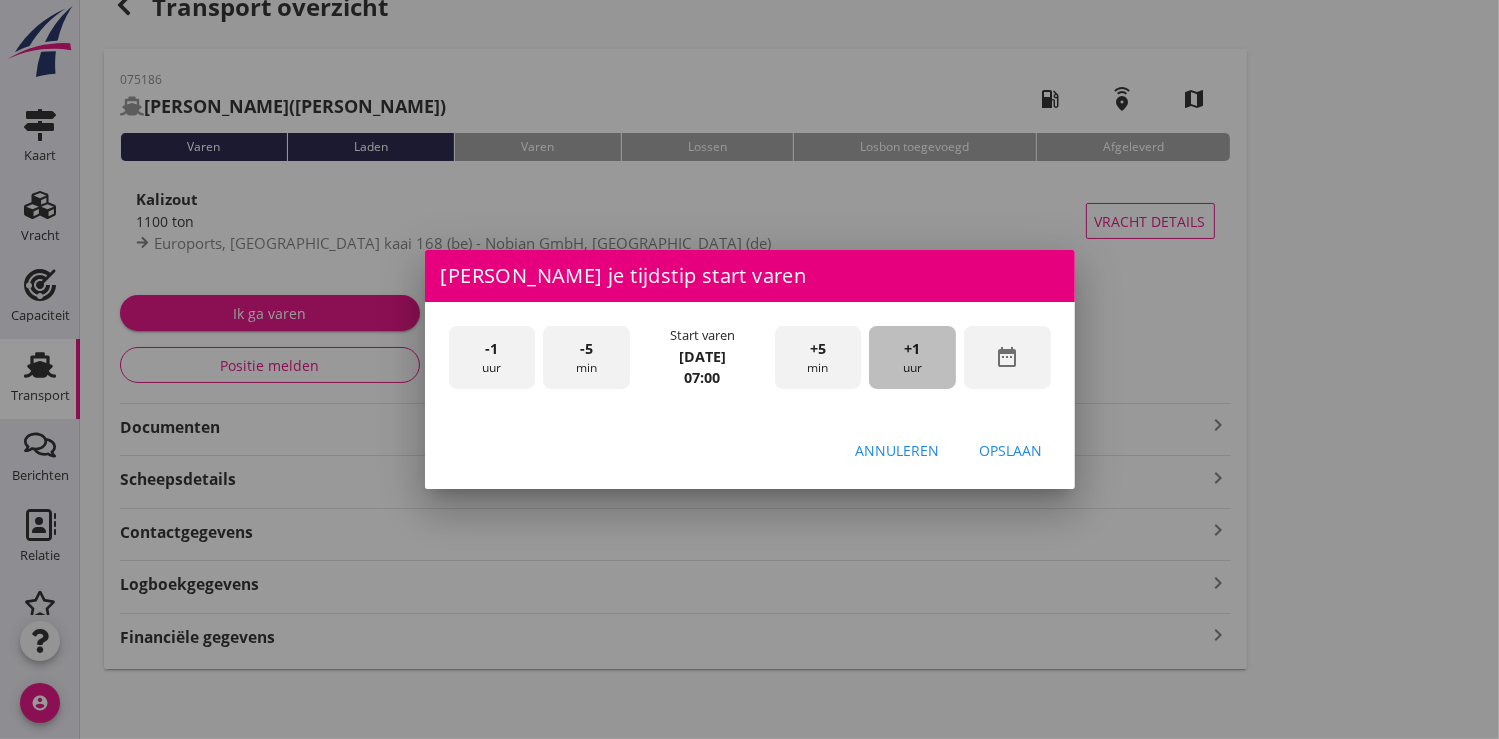 click on "+1" at bounding box center [913, 349] 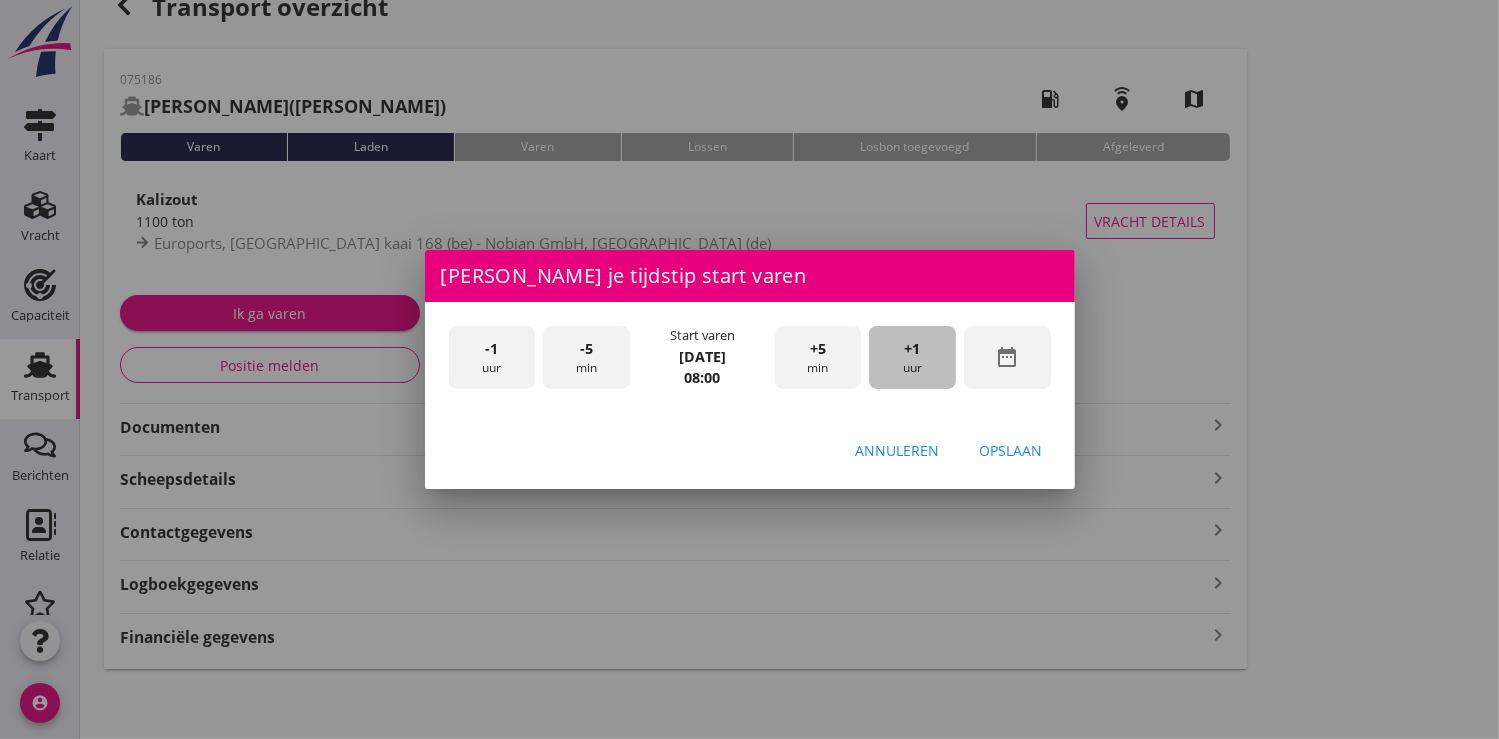 click on "+1" at bounding box center [913, 349] 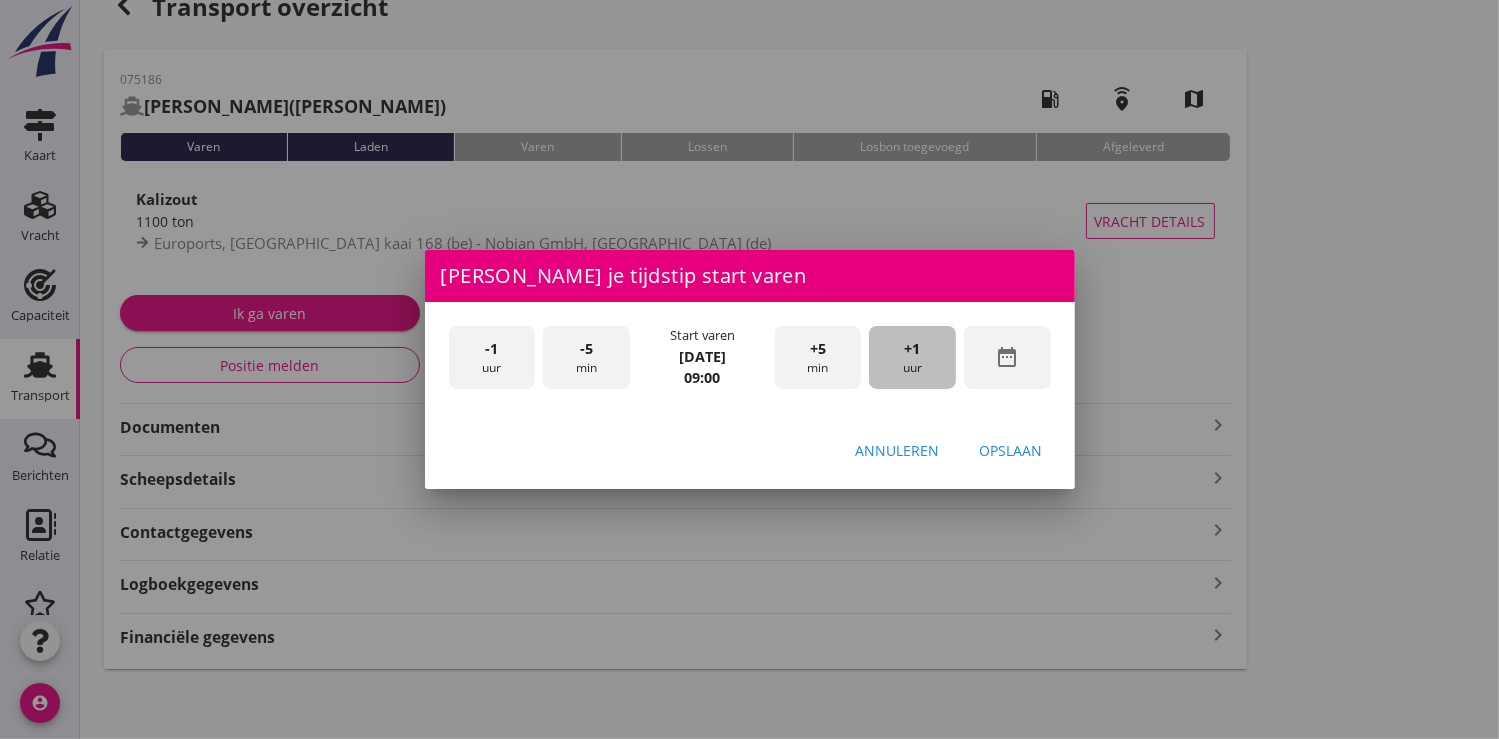 click on "+1" at bounding box center [913, 349] 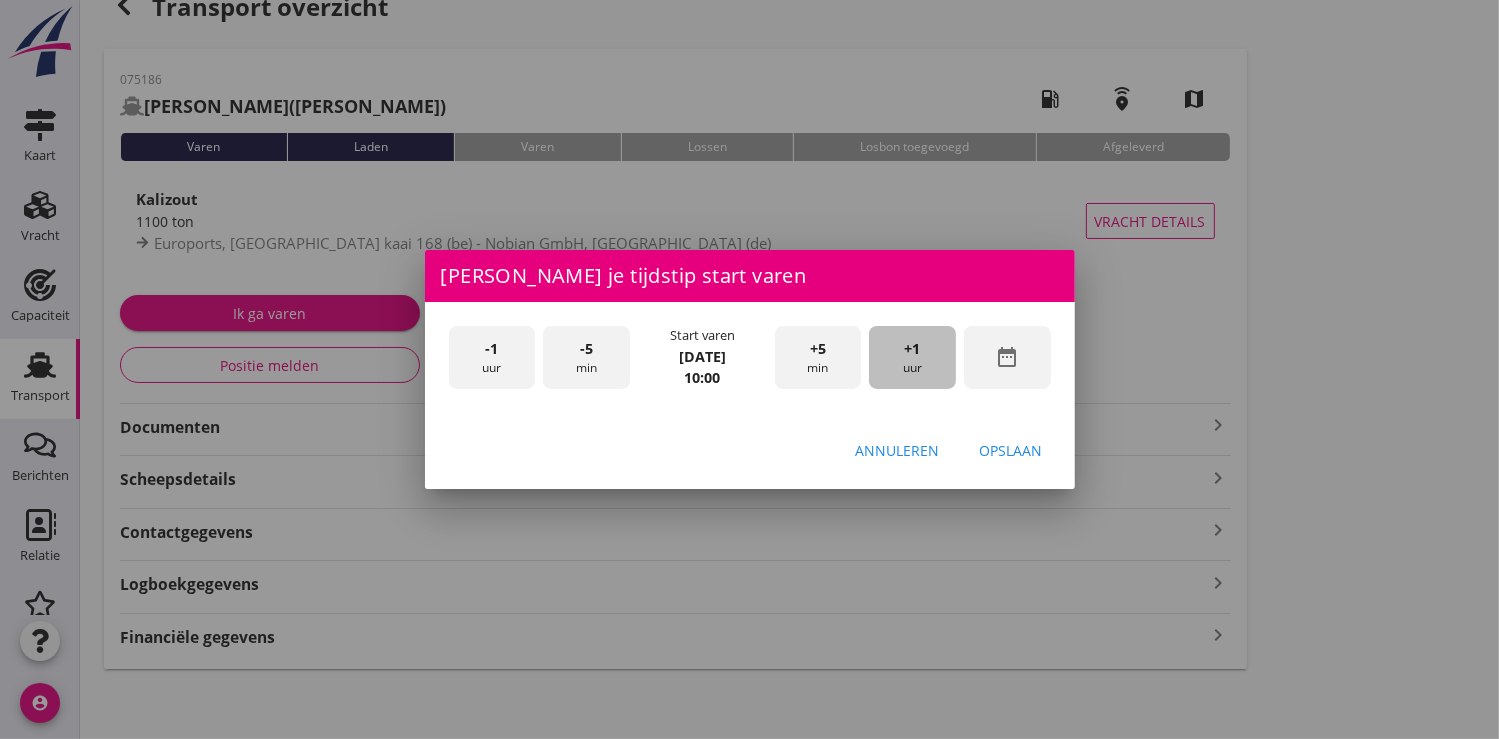 click on "+1" at bounding box center (913, 349) 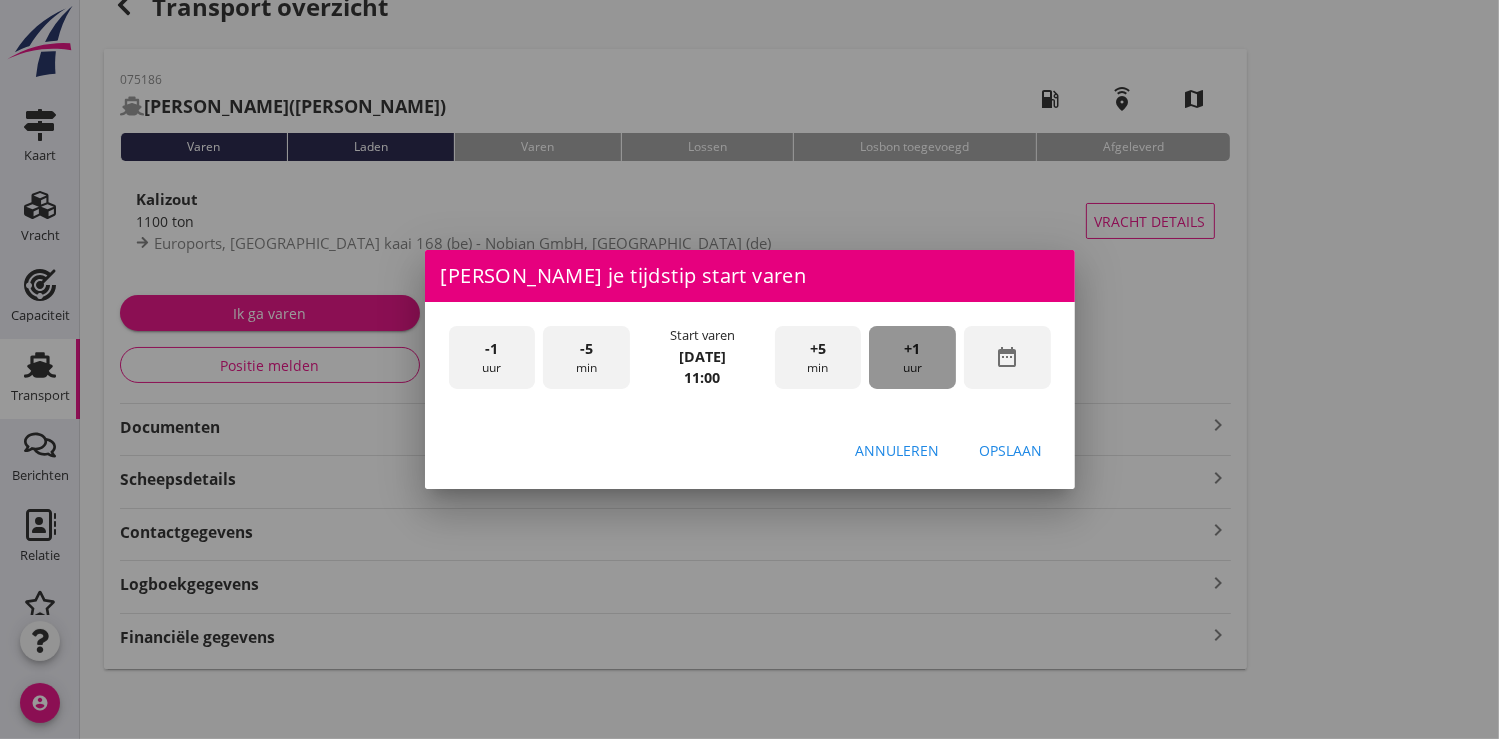 click on "+1" at bounding box center (913, 349) 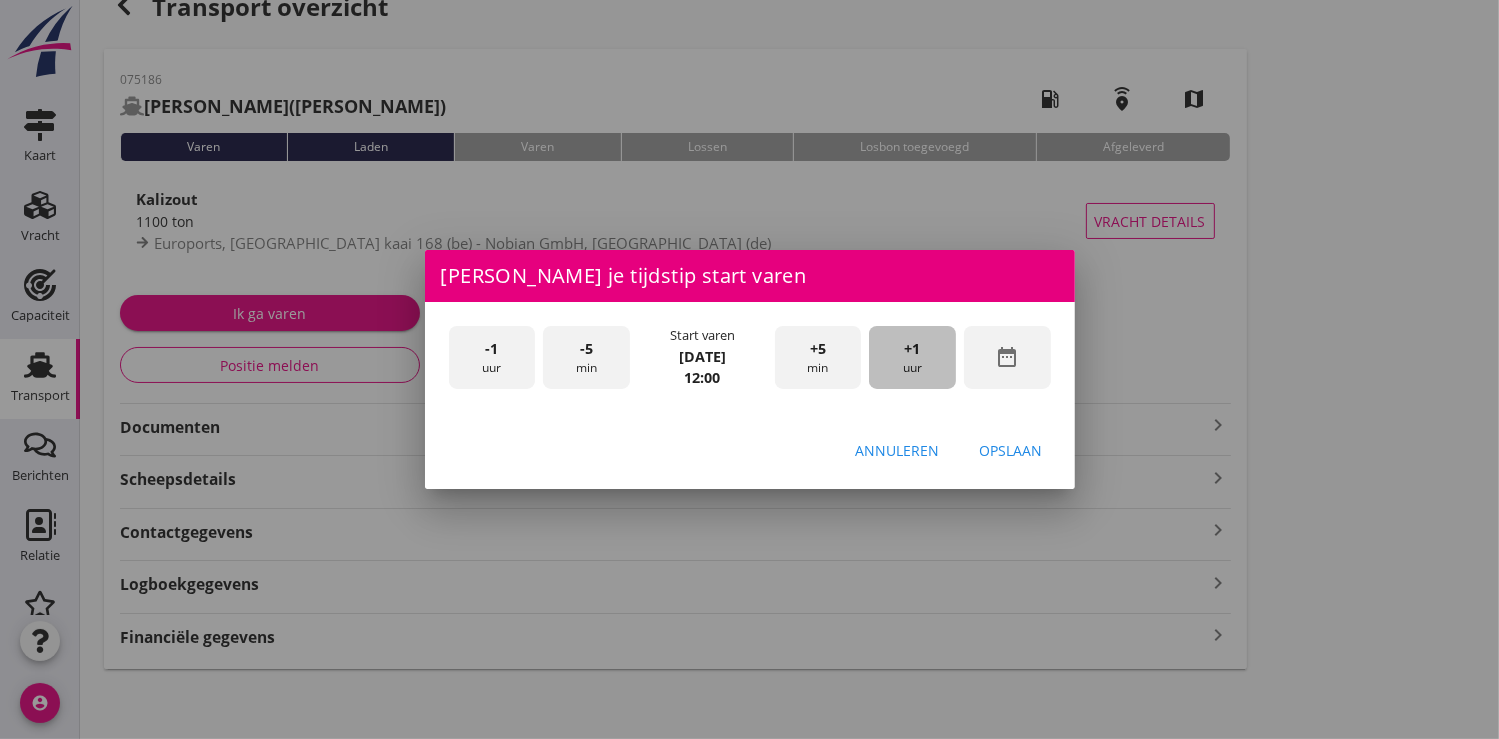 click on "+1" at bounding box center (913, 349) 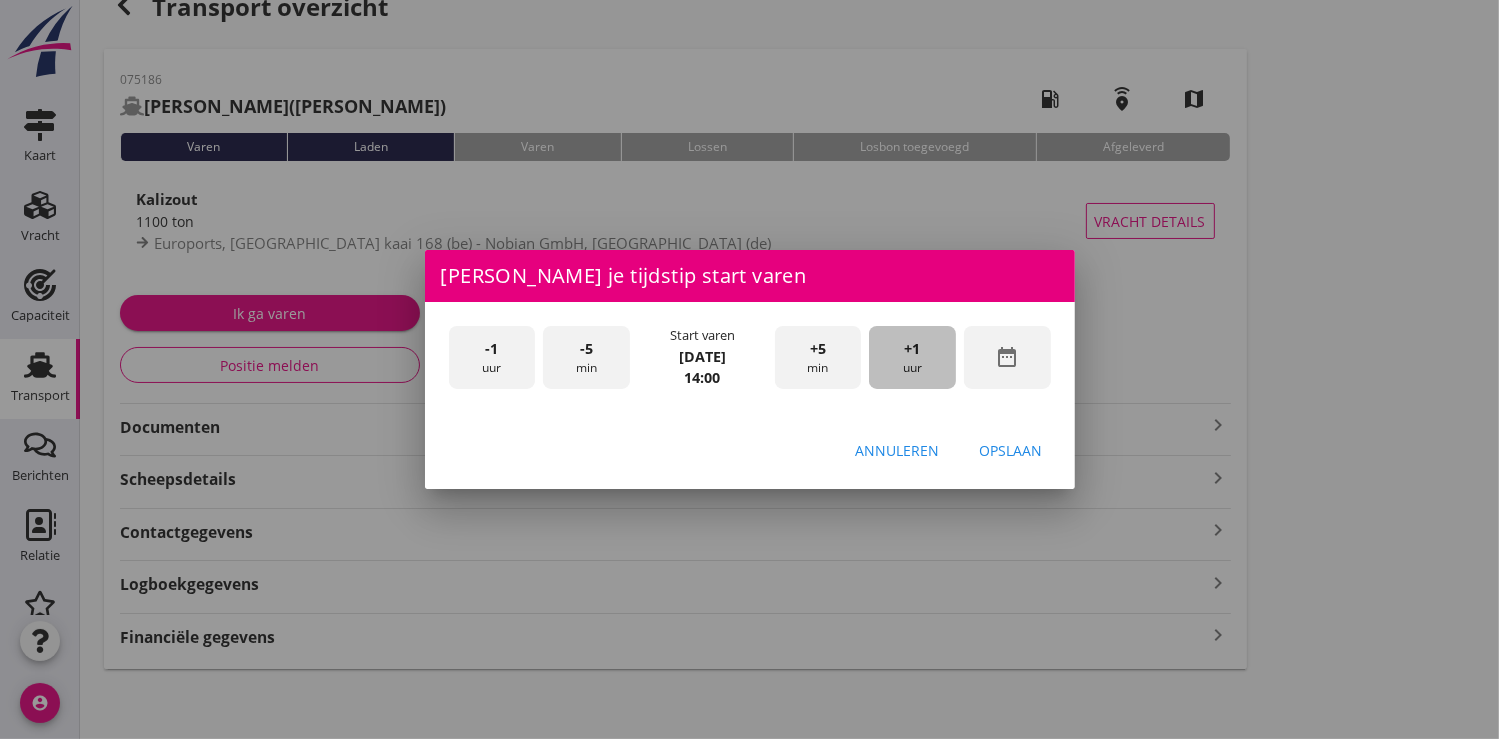 click on "+1" at bounding box center [913, 349] 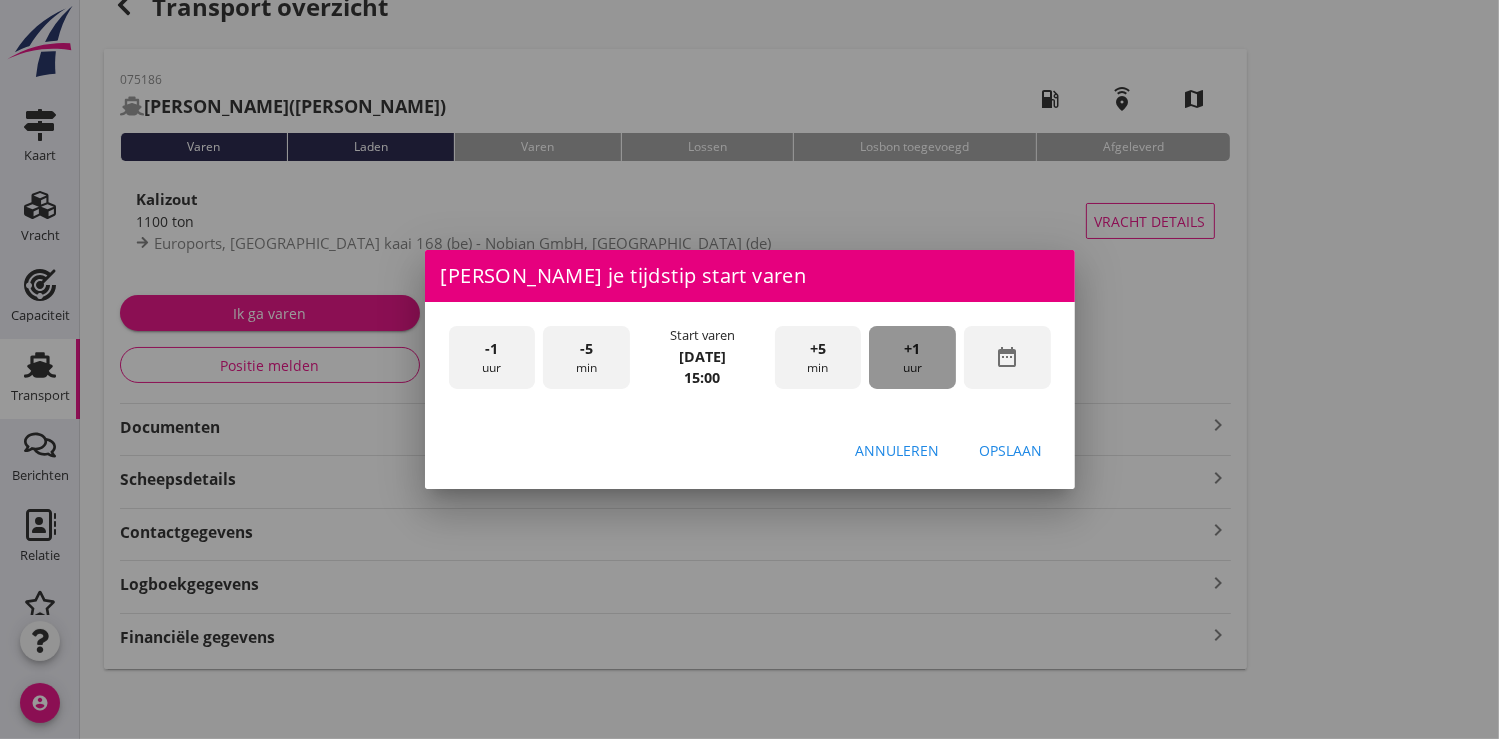 click on "+1" at bounding box center [913, 349] 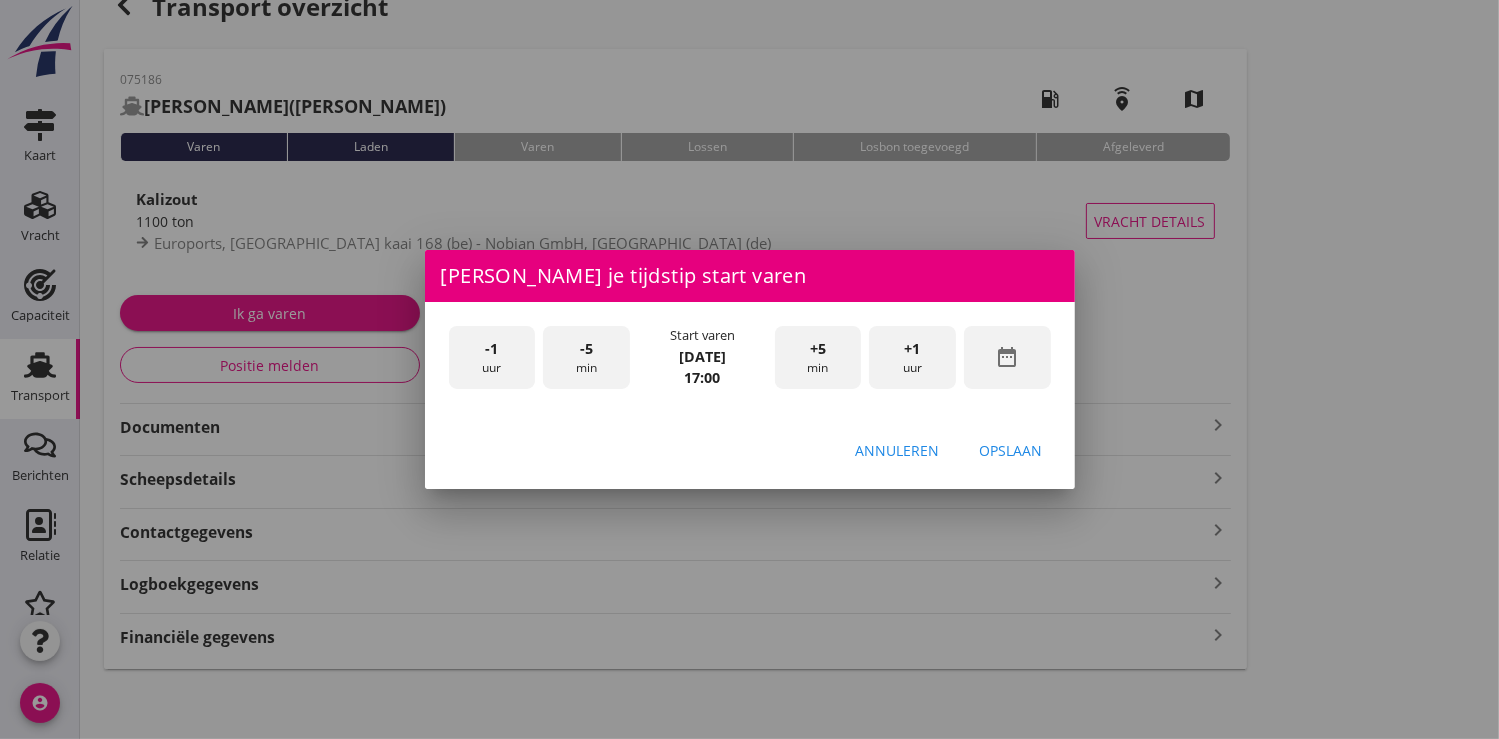 click on "Opslaan" at bounding box center (1011, 450) 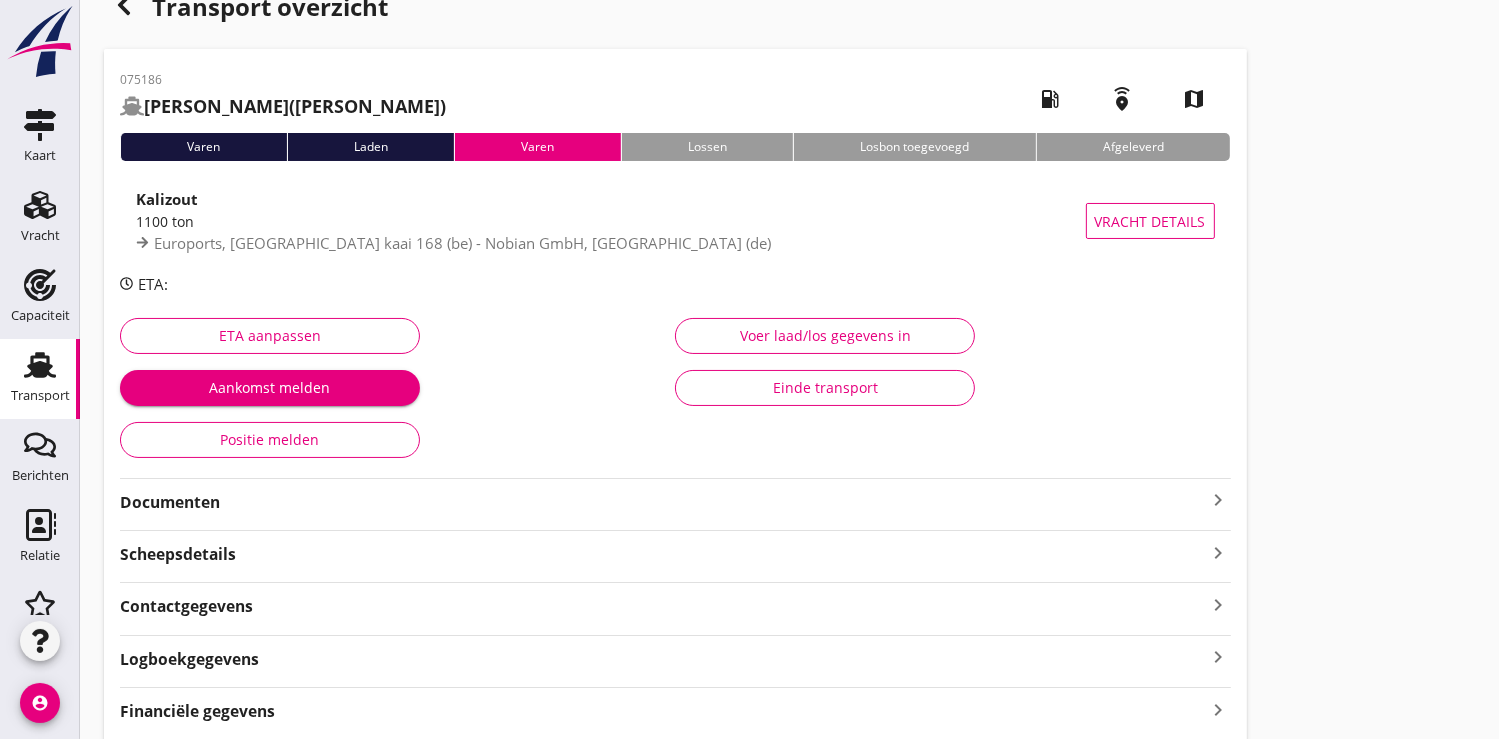 click 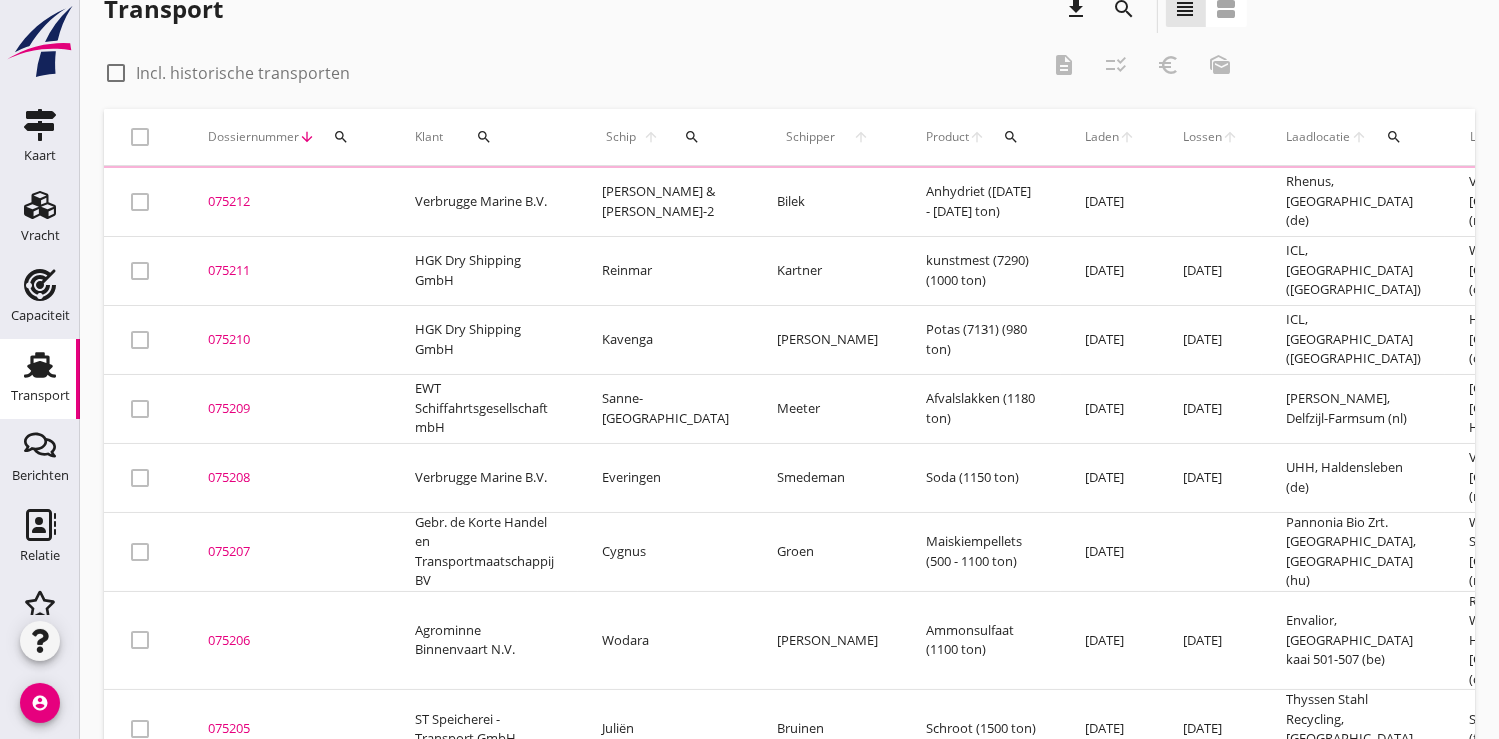 scroll, scrollTop: 0, scrollLeft: 0, axis: both 